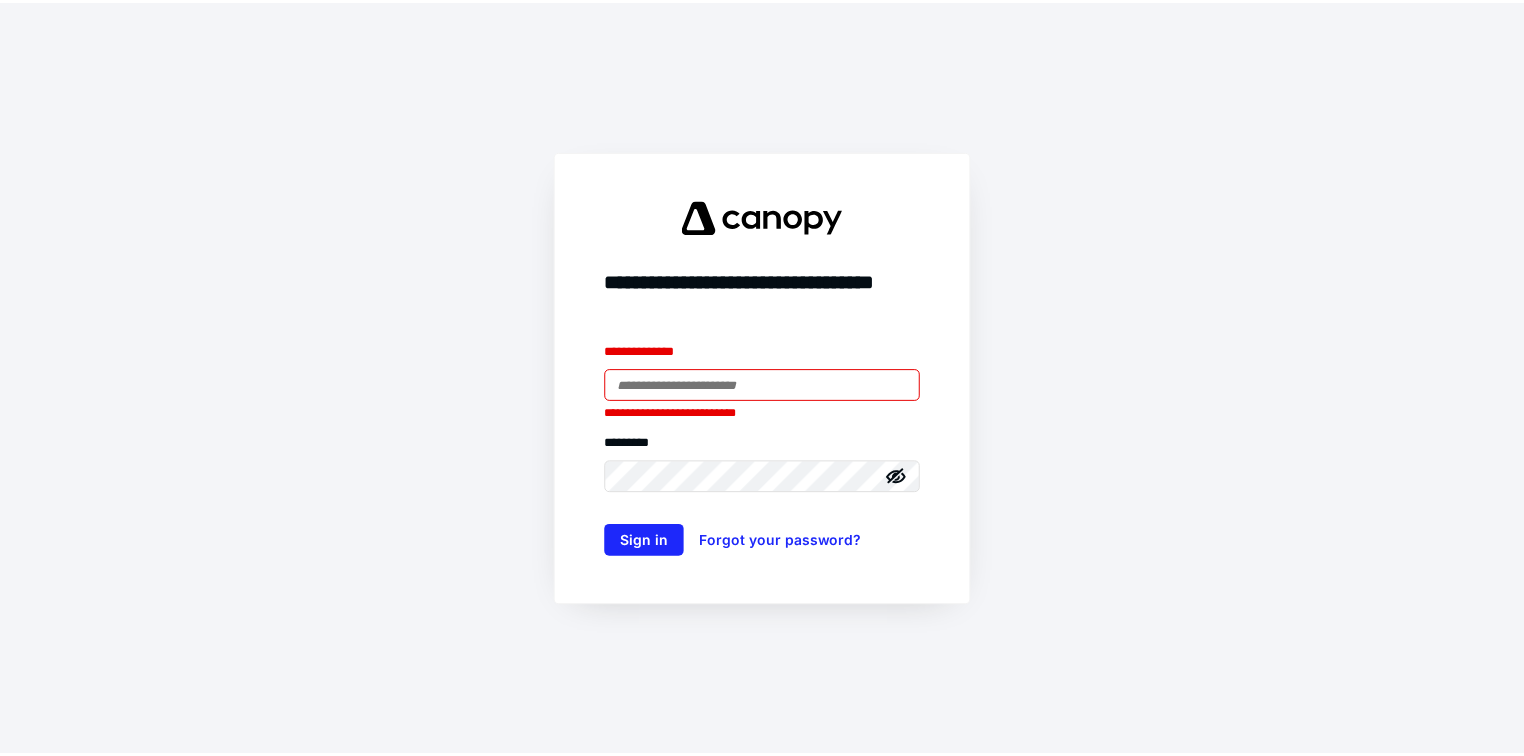scroll, scrollTop: 0, scrollLeft: 0, axis: both 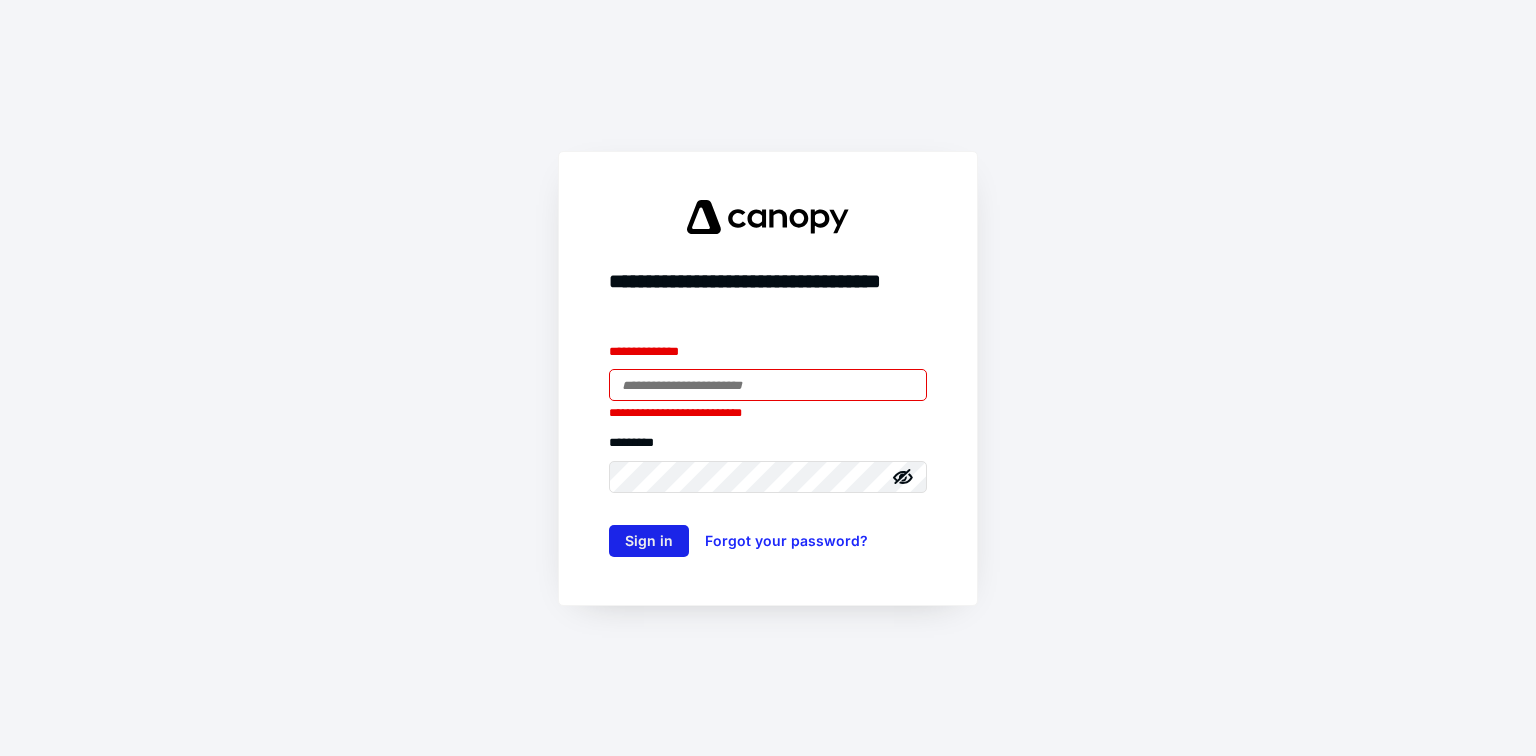 type on "**********" 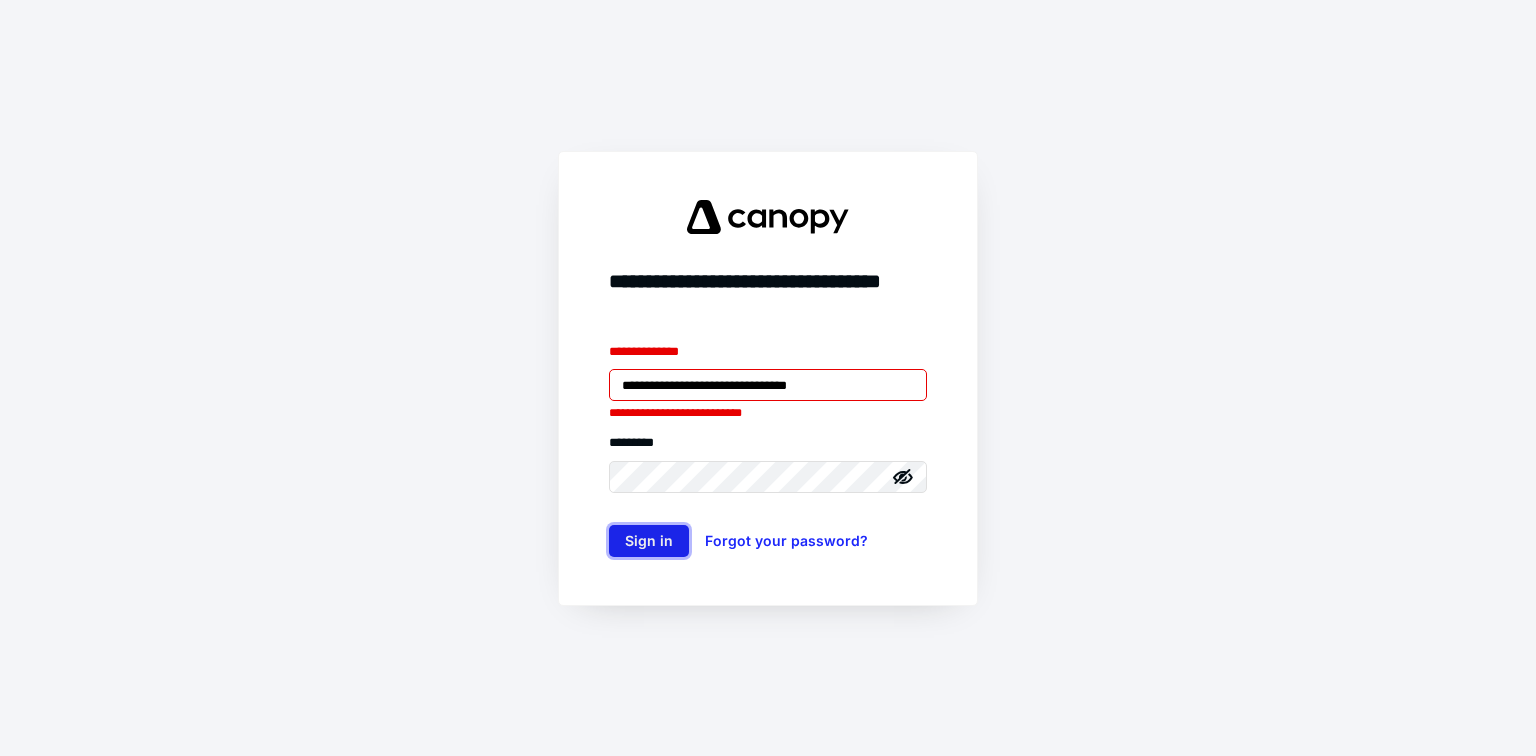 click on "Sign in" at bounding box center [649, 541] 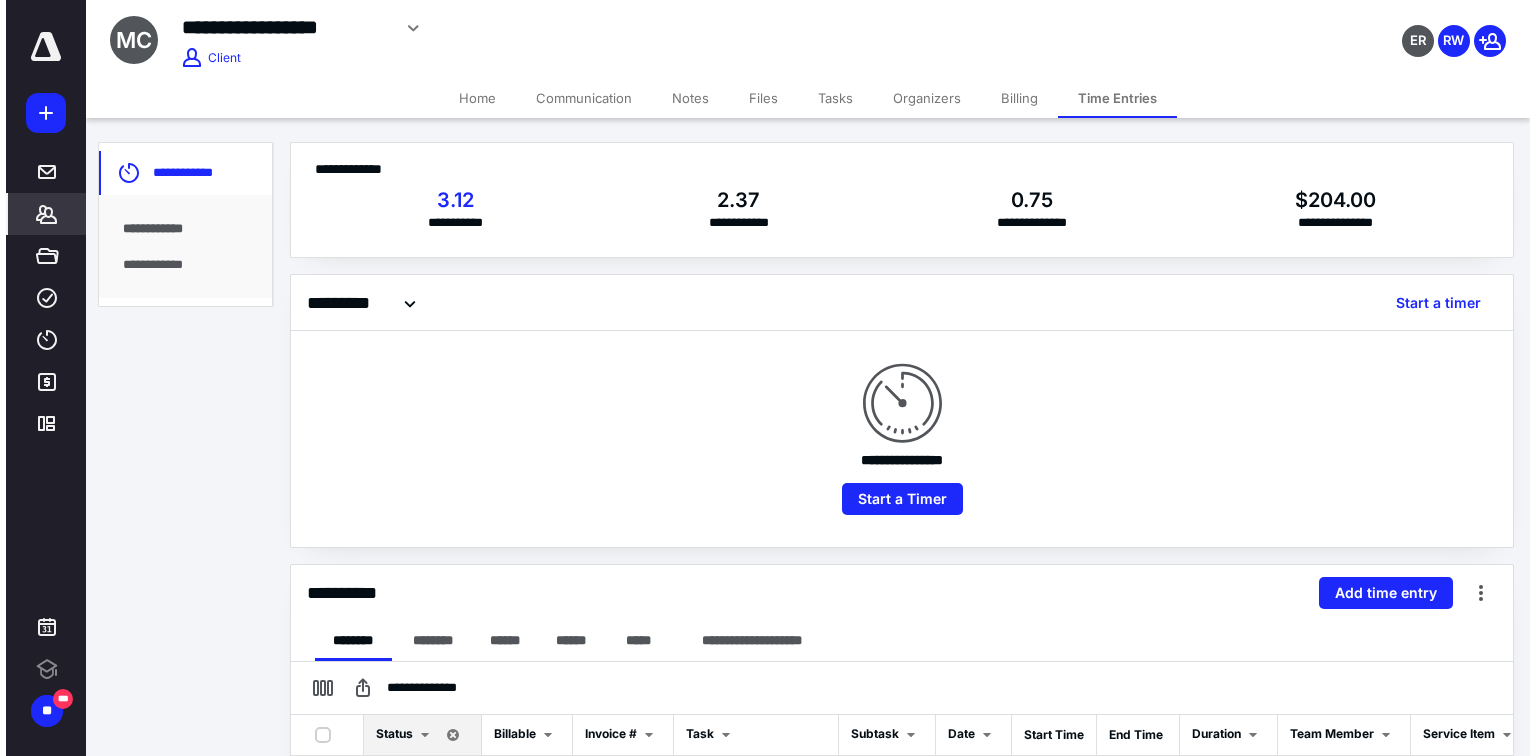scroll, scrollTop: 0, scrollLeft: 0, axis: both 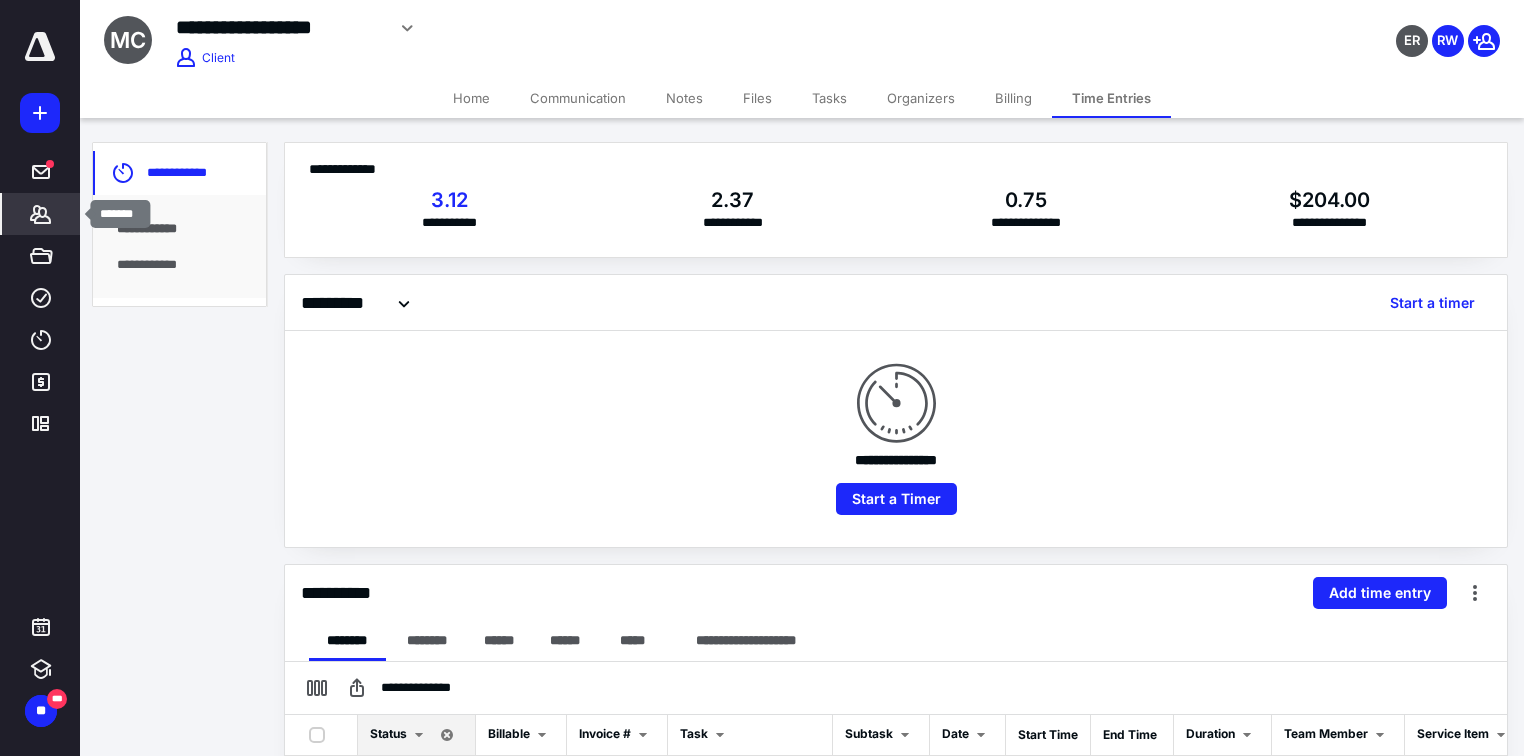 click 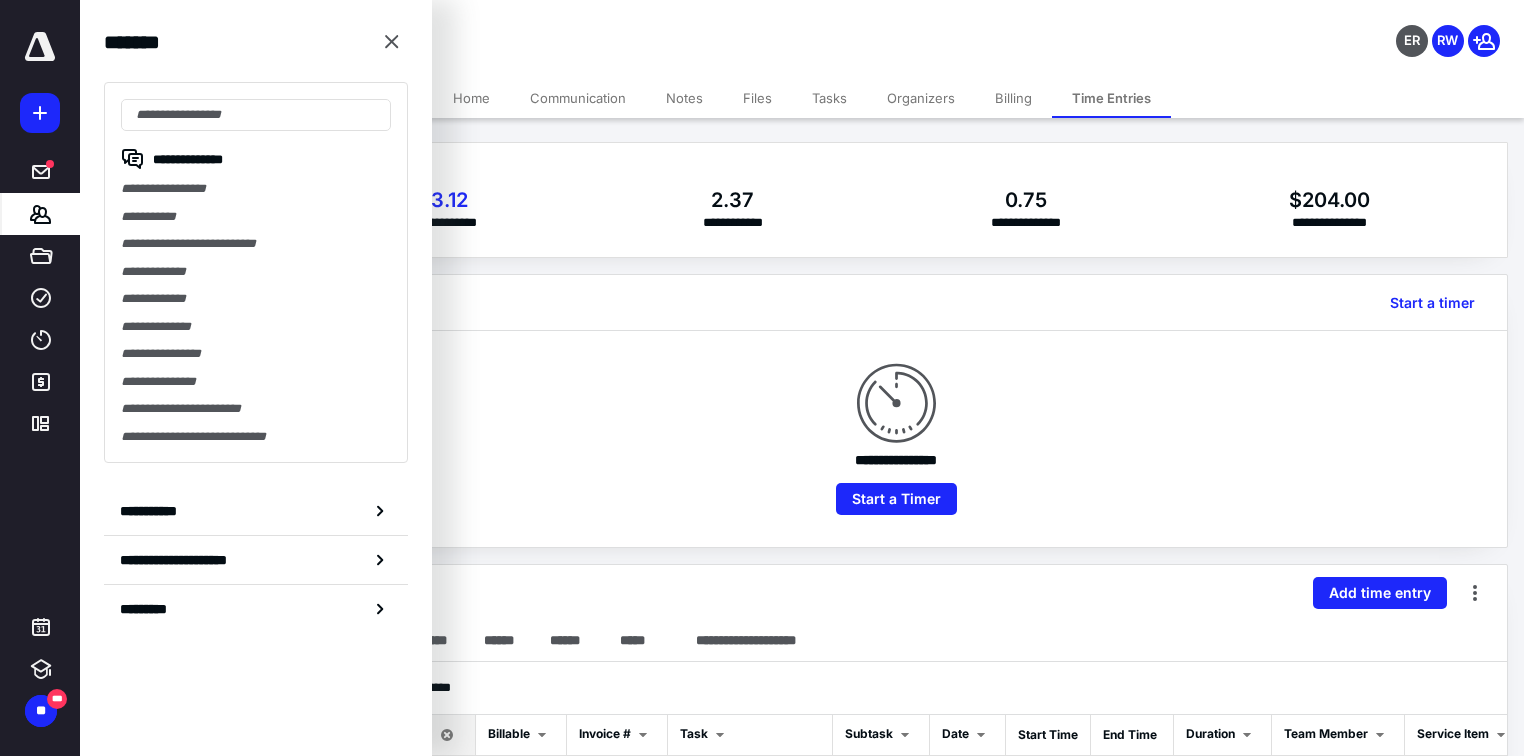 drag, startPoint x: 661, startPoint y: 408, endPoint x: 654, endPoint y: 328, distance: 80.305664 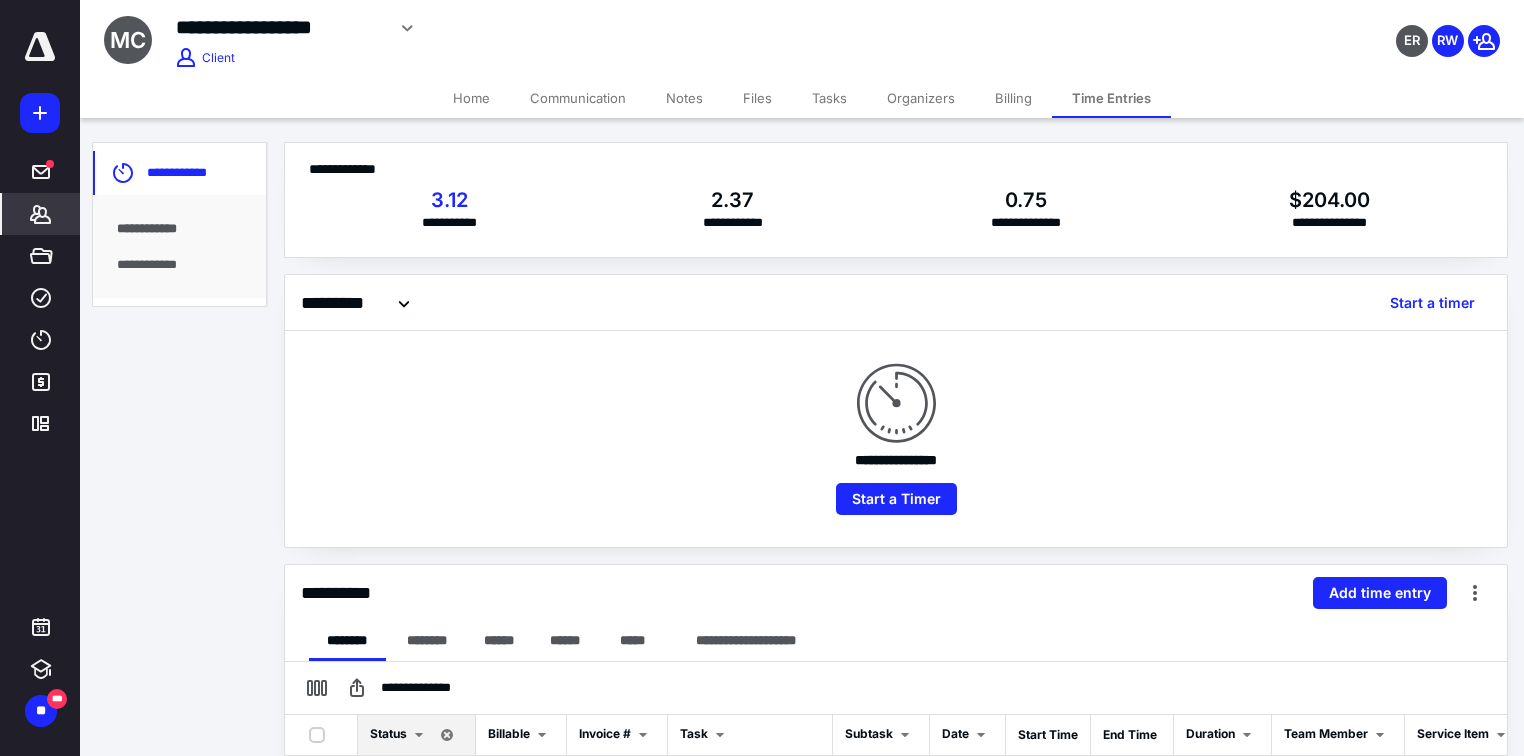click on "*******" at bounding box center (41, 214) 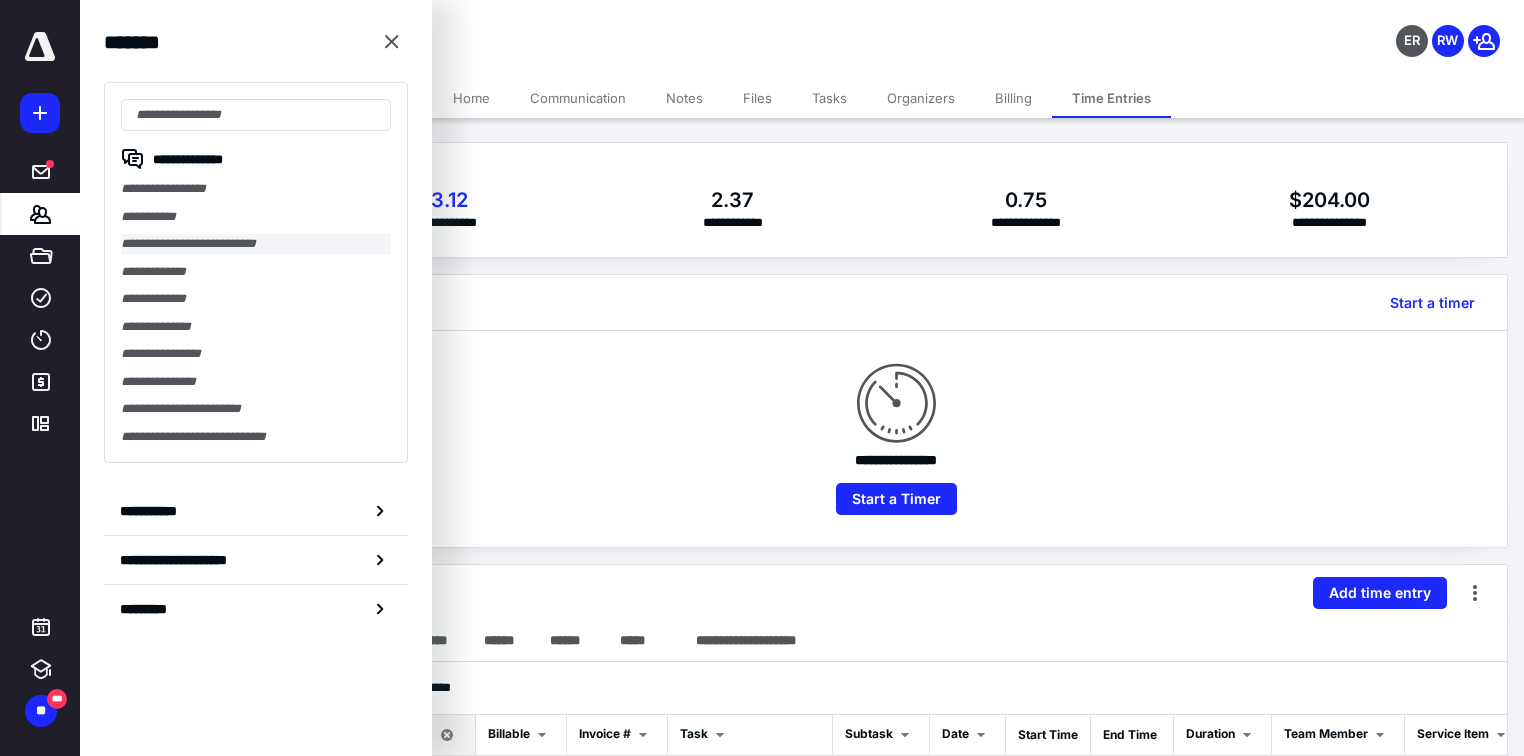 click on "**********" at bounding box center (256, 244) 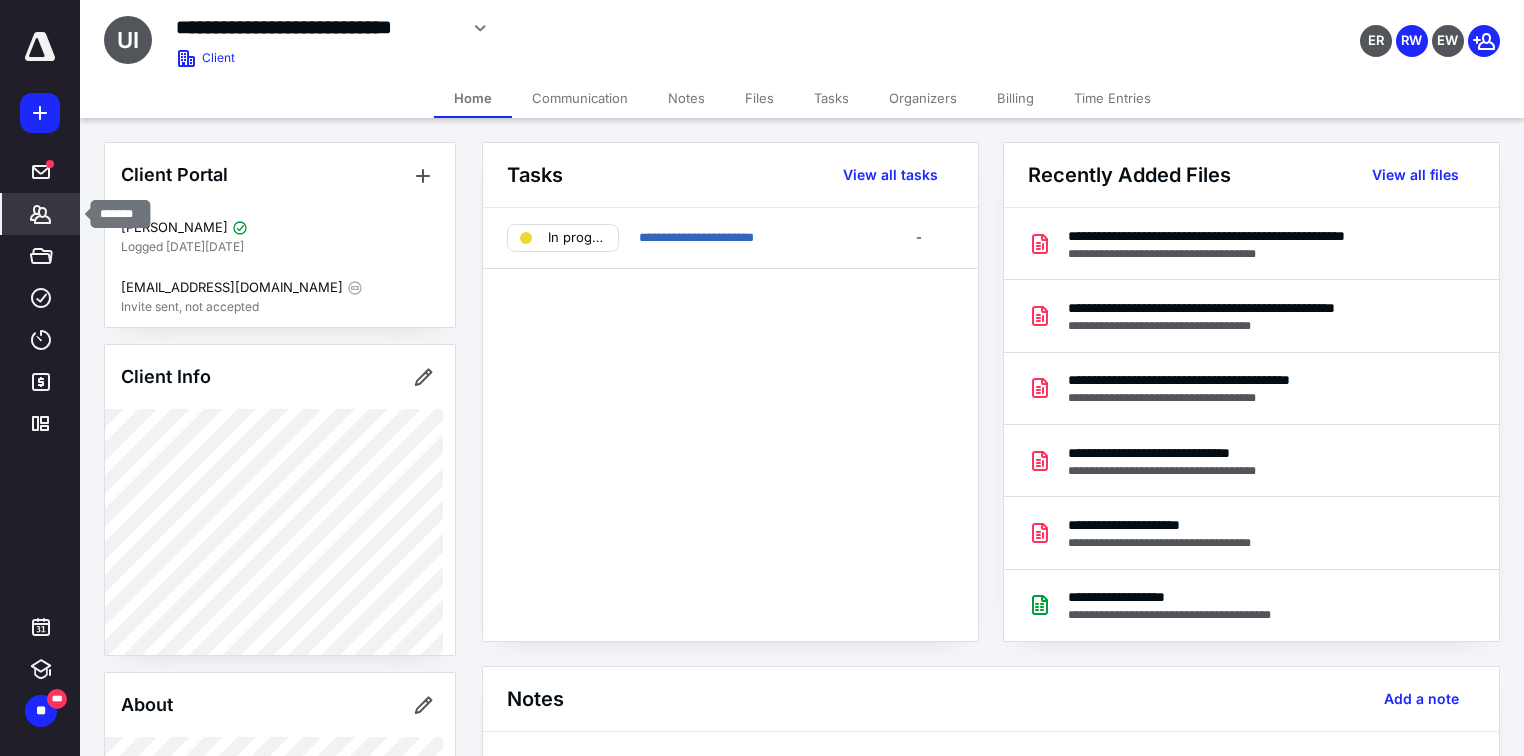 click 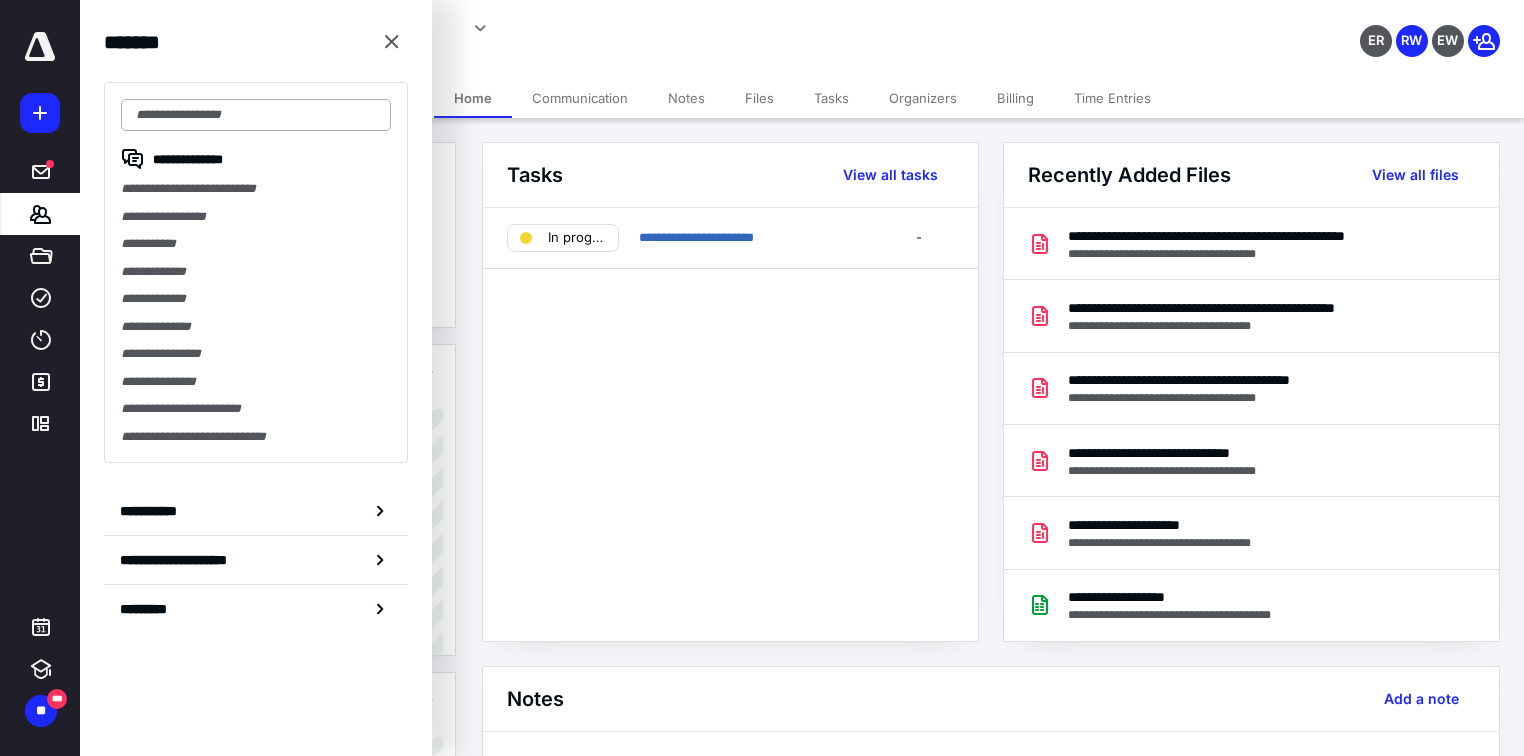 click at bounding box center (256, 115) 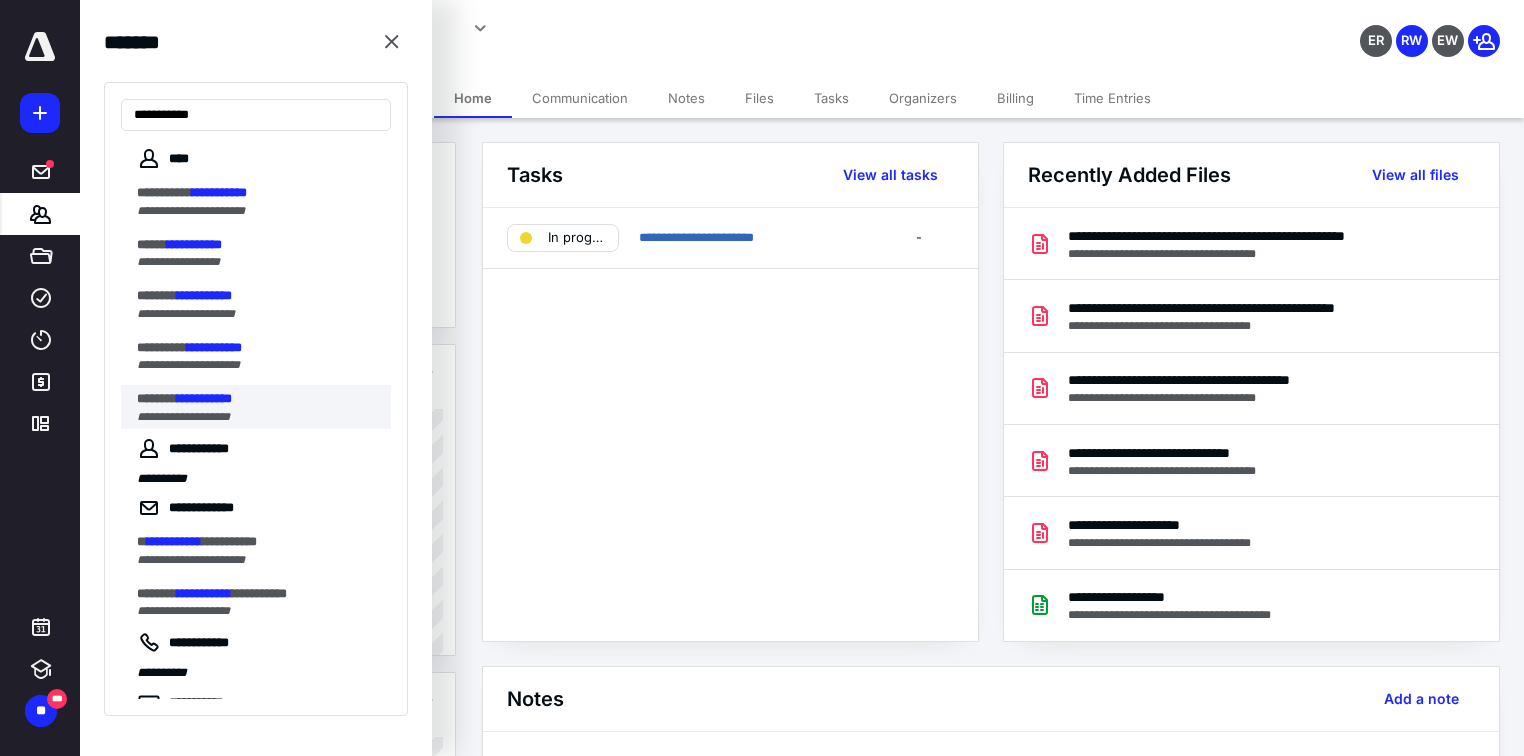 type on "**********" 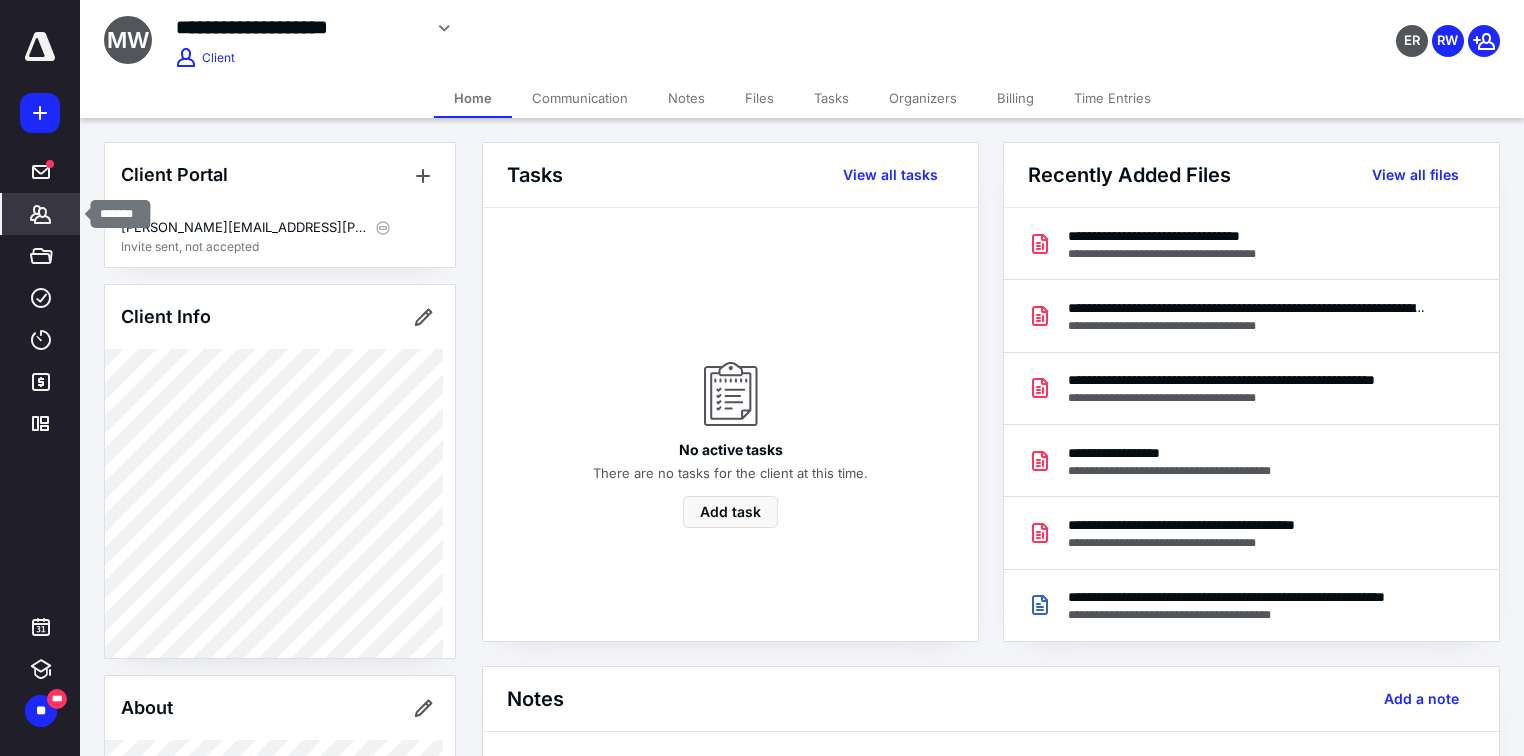 click on "*******" at bounding box center (41, 214) 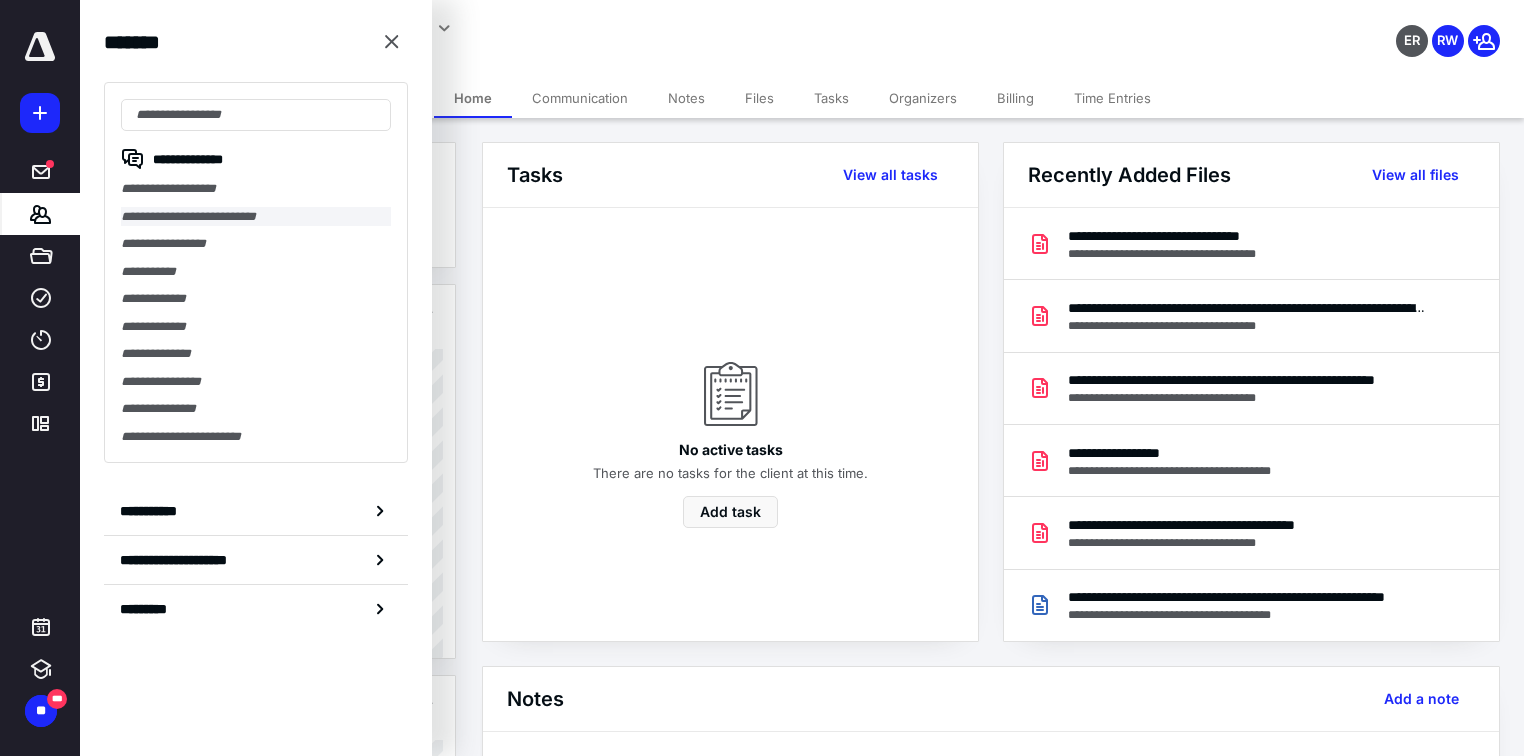click on "**********" at bounding box center [256, 217] 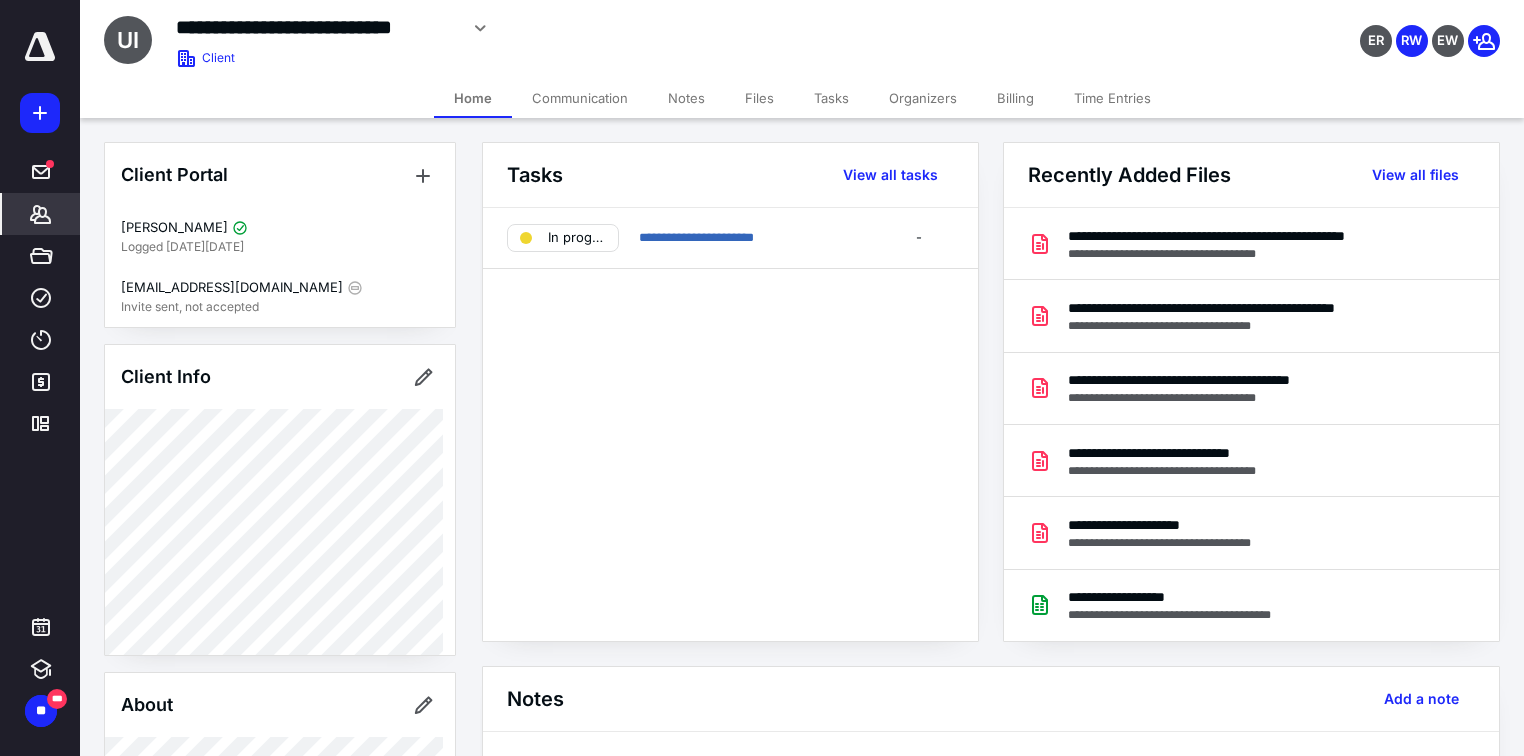 click on "View all files" at bounding box center [1415, 175] 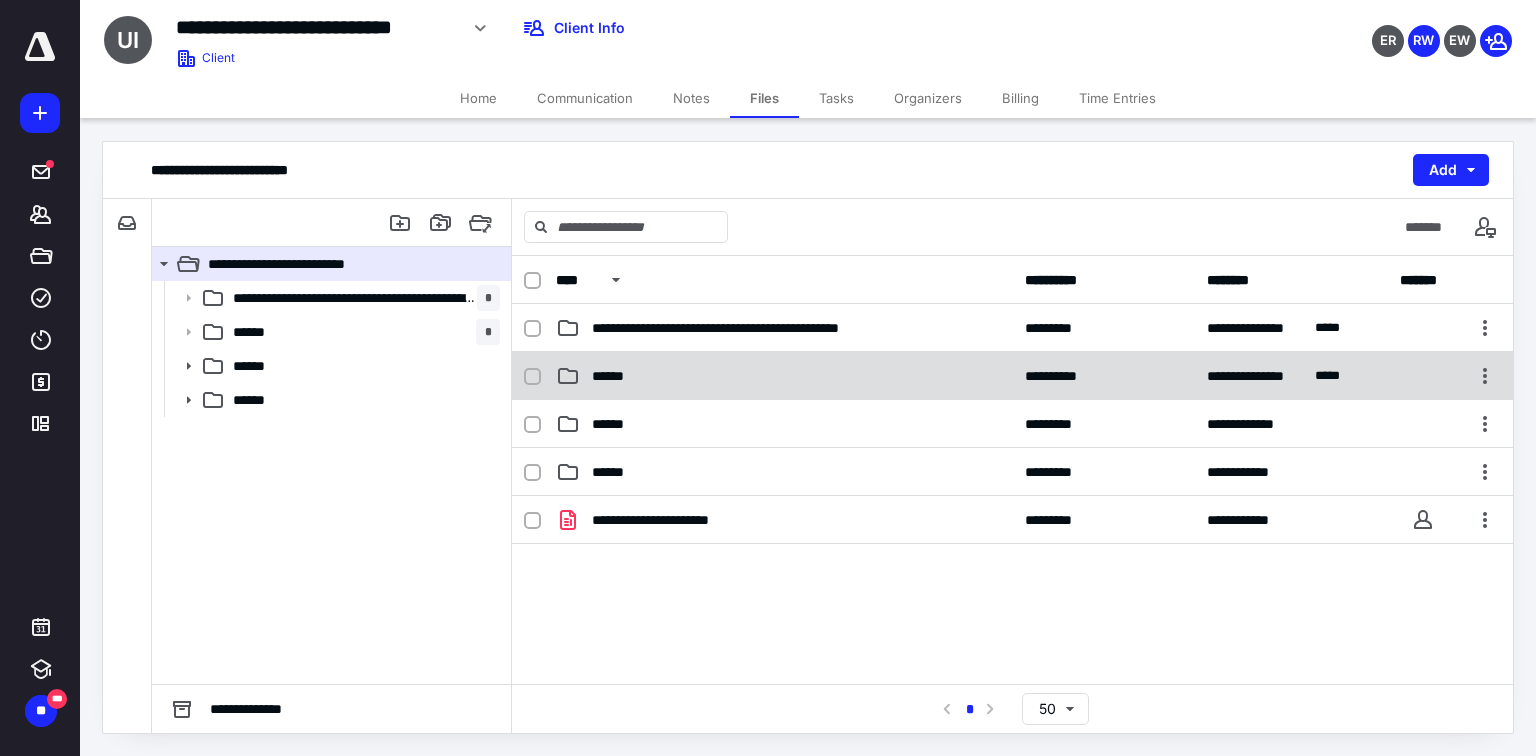 click on "******" at bounding box center [618, 376] 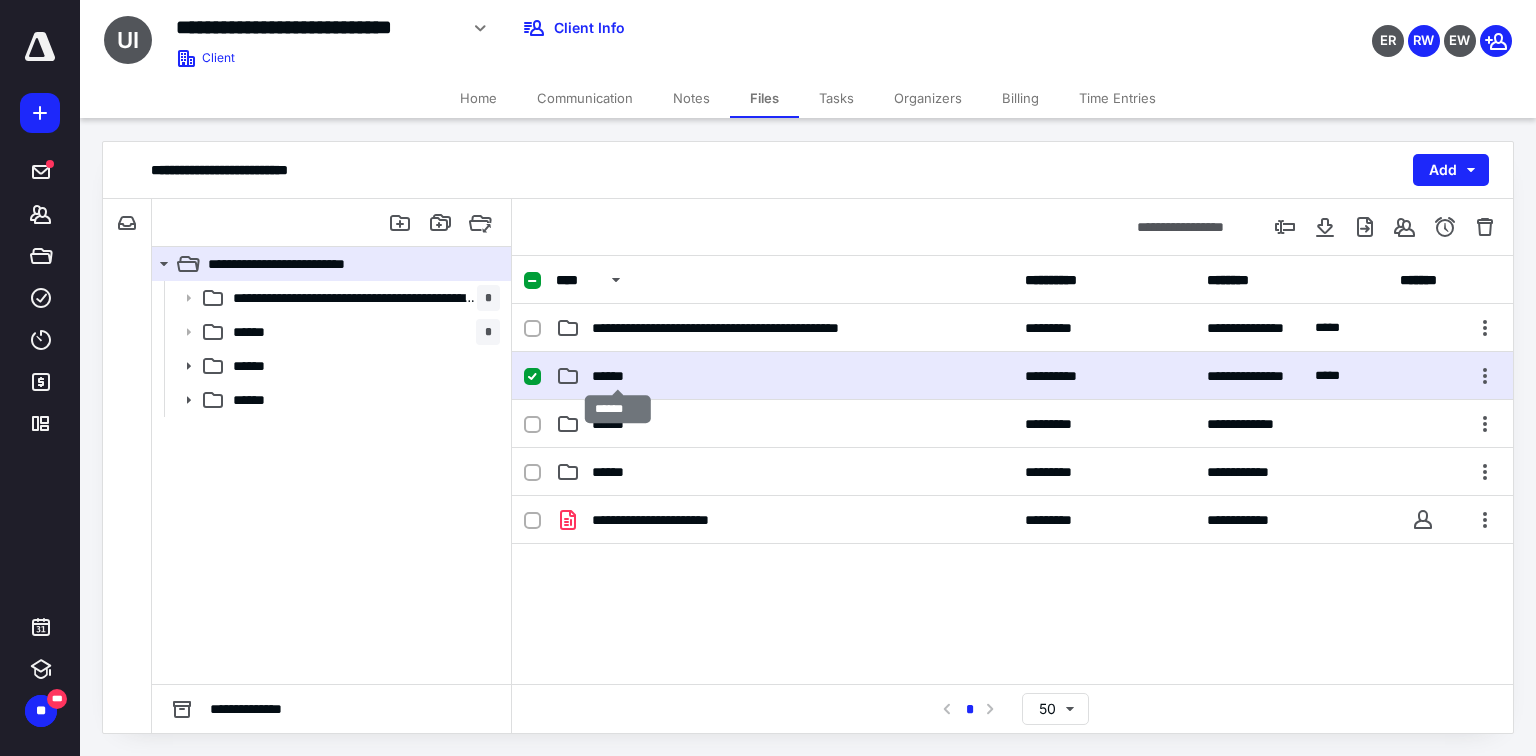 click on "******" at bounding box center [618, 376] 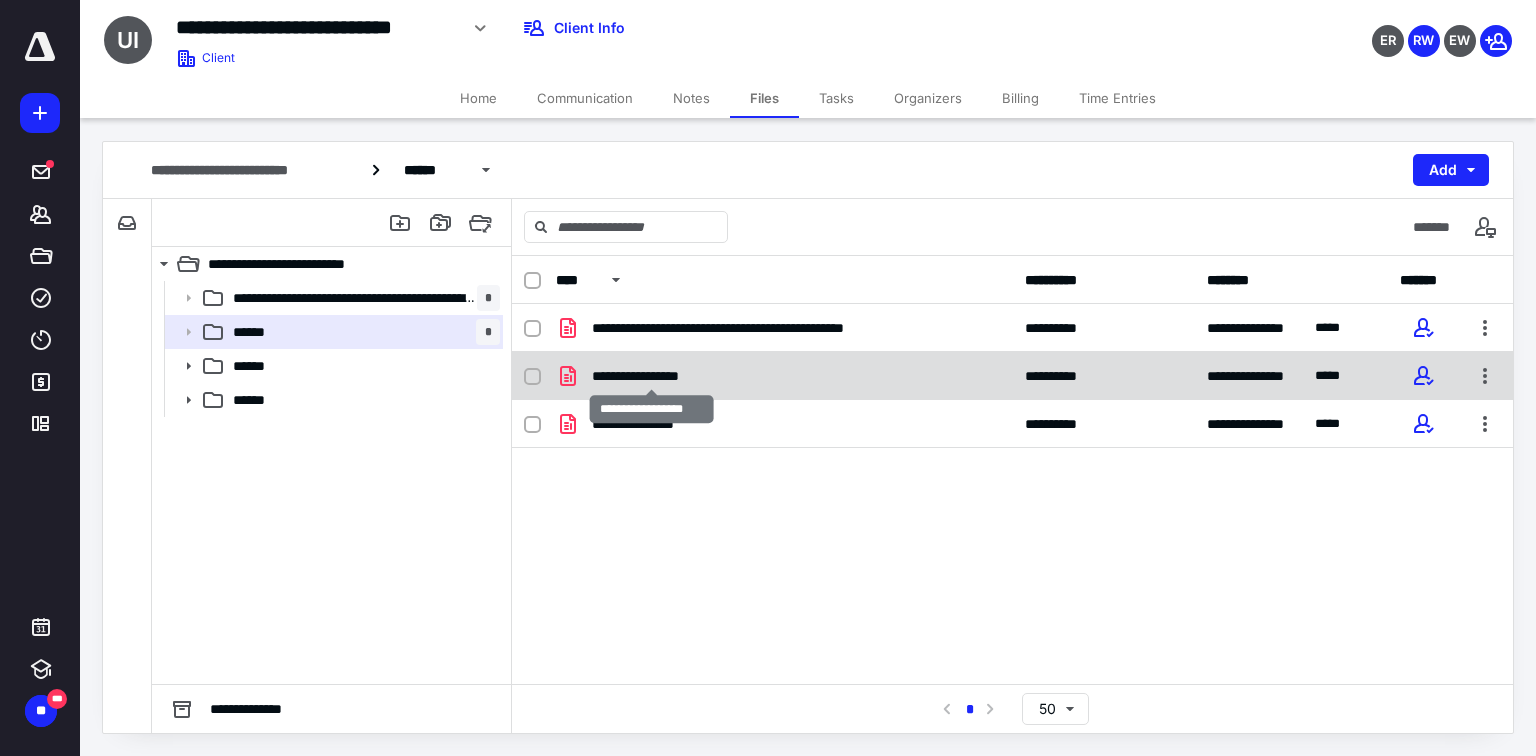 click on "**********" at bounding box center [652, 376] 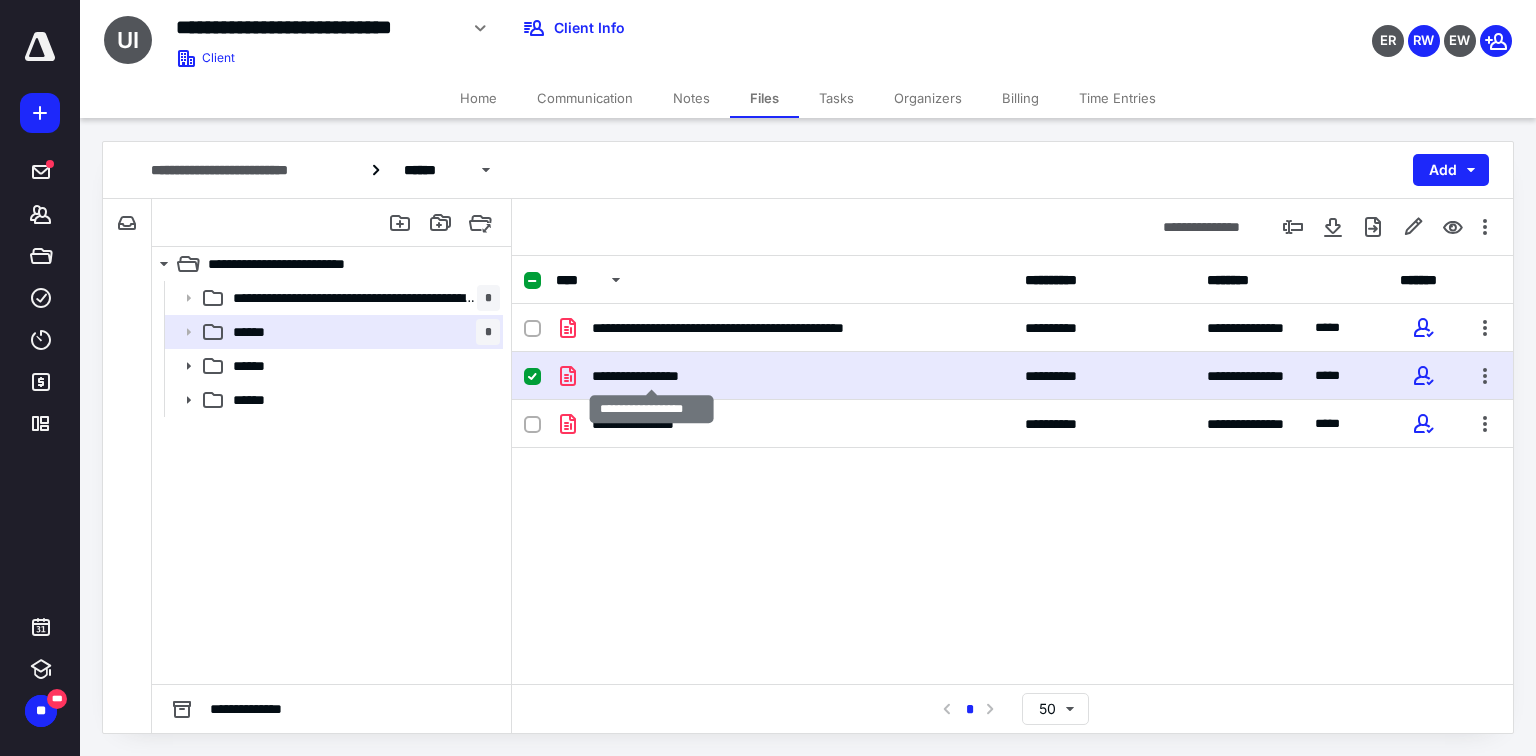 click on "**********" at bounding box center [652, 376] 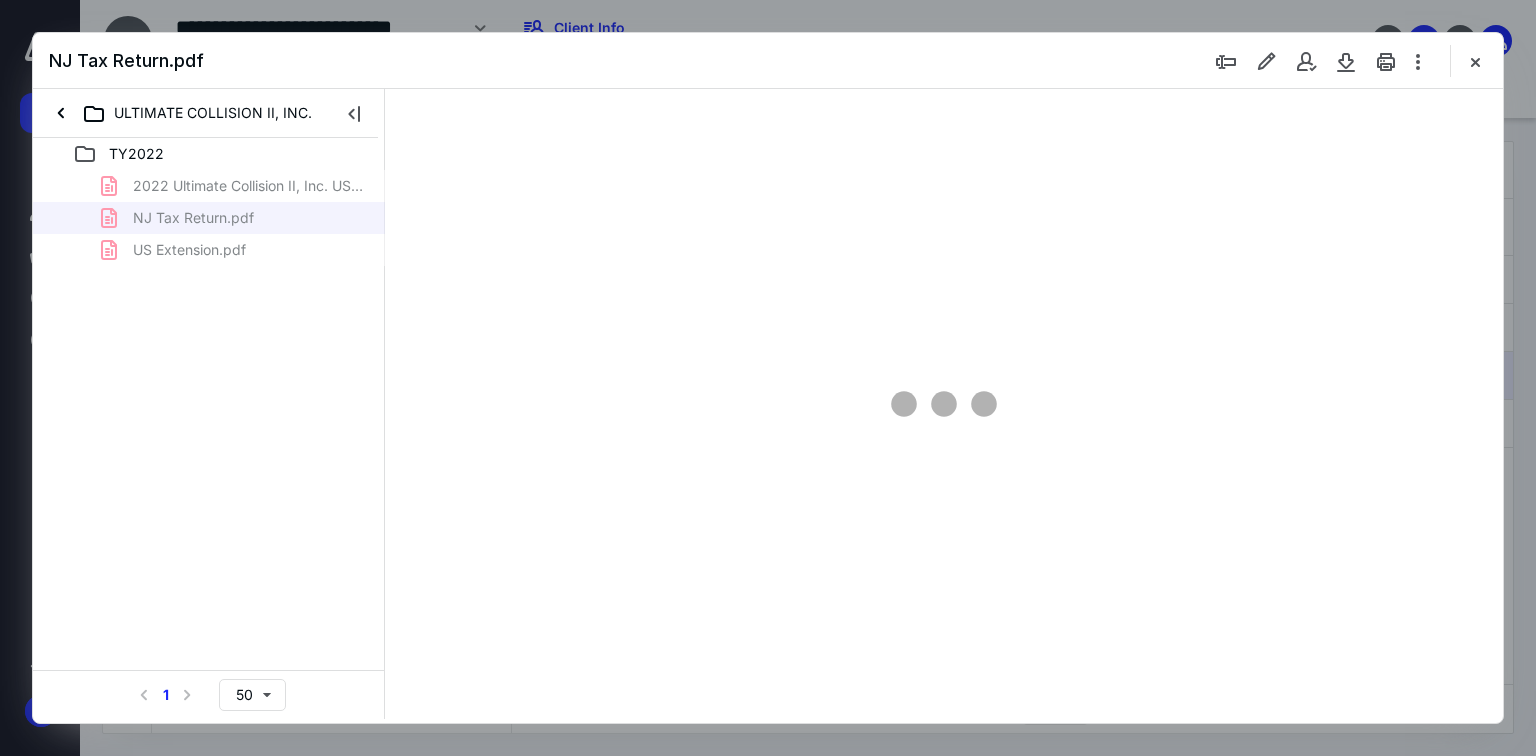 scroll, scrollTop: 0, scrollLeft: 0, axis: both 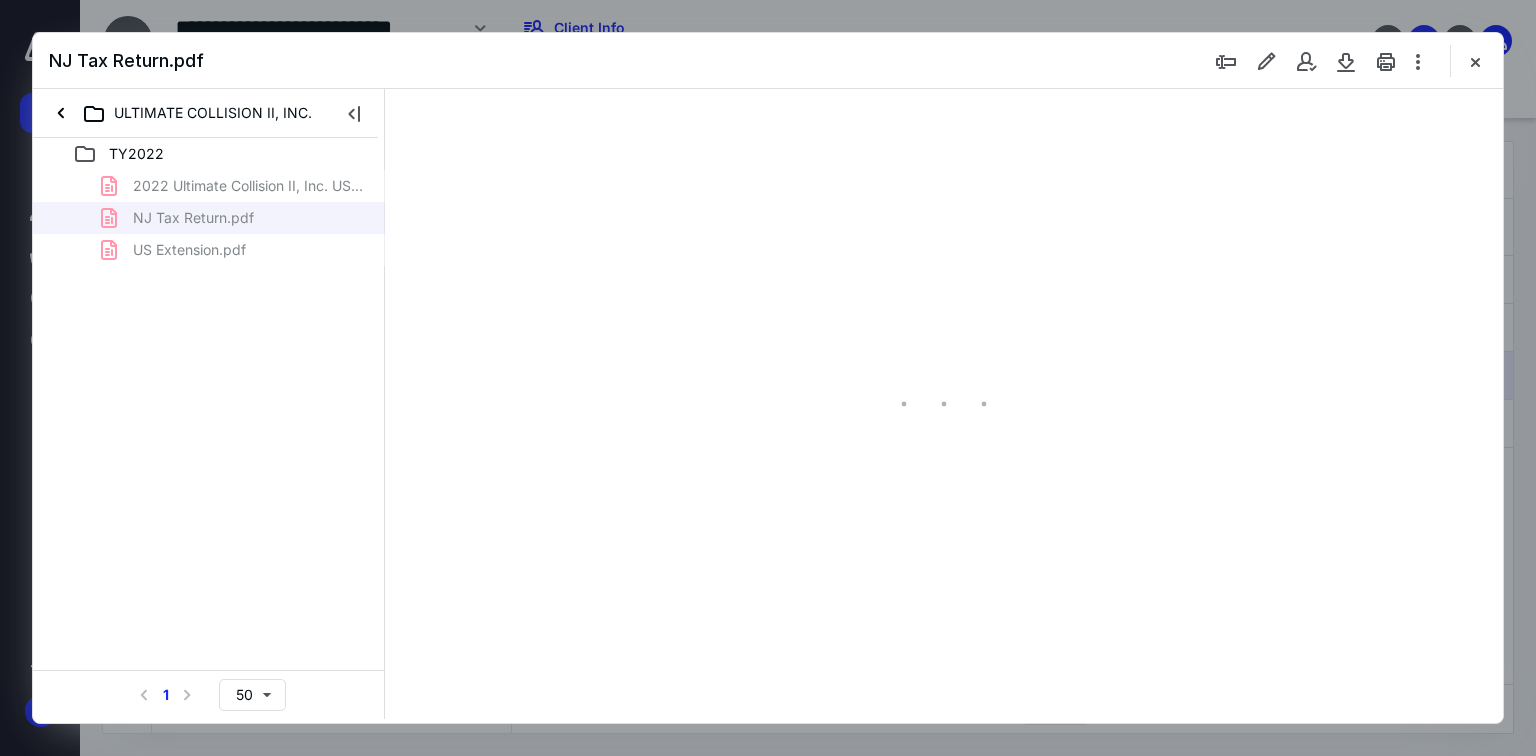 type on "70" 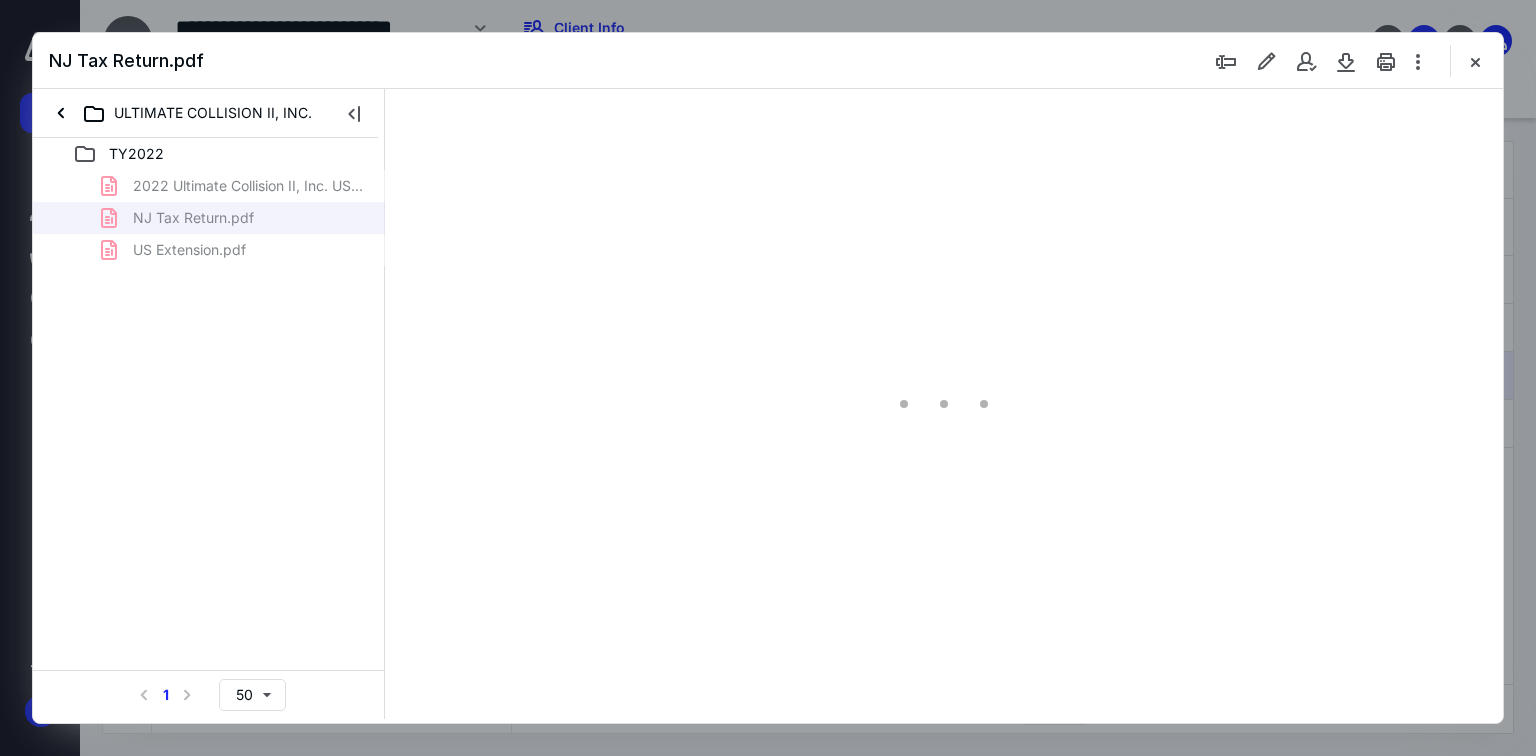 scroll, scrollTop: 79, scrollLeft: 0, axis: vertical 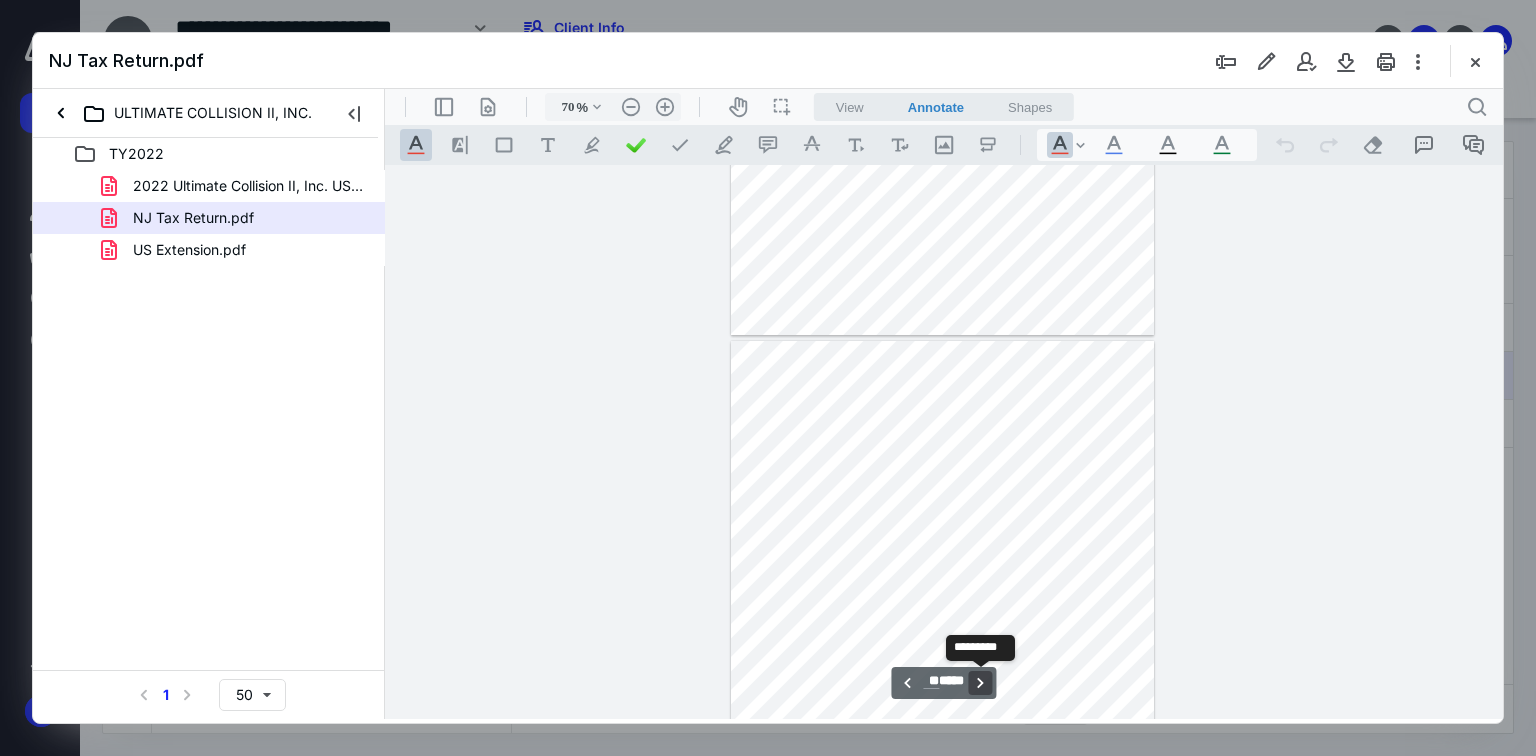 click on "**********" at bounding box center (981, 683) 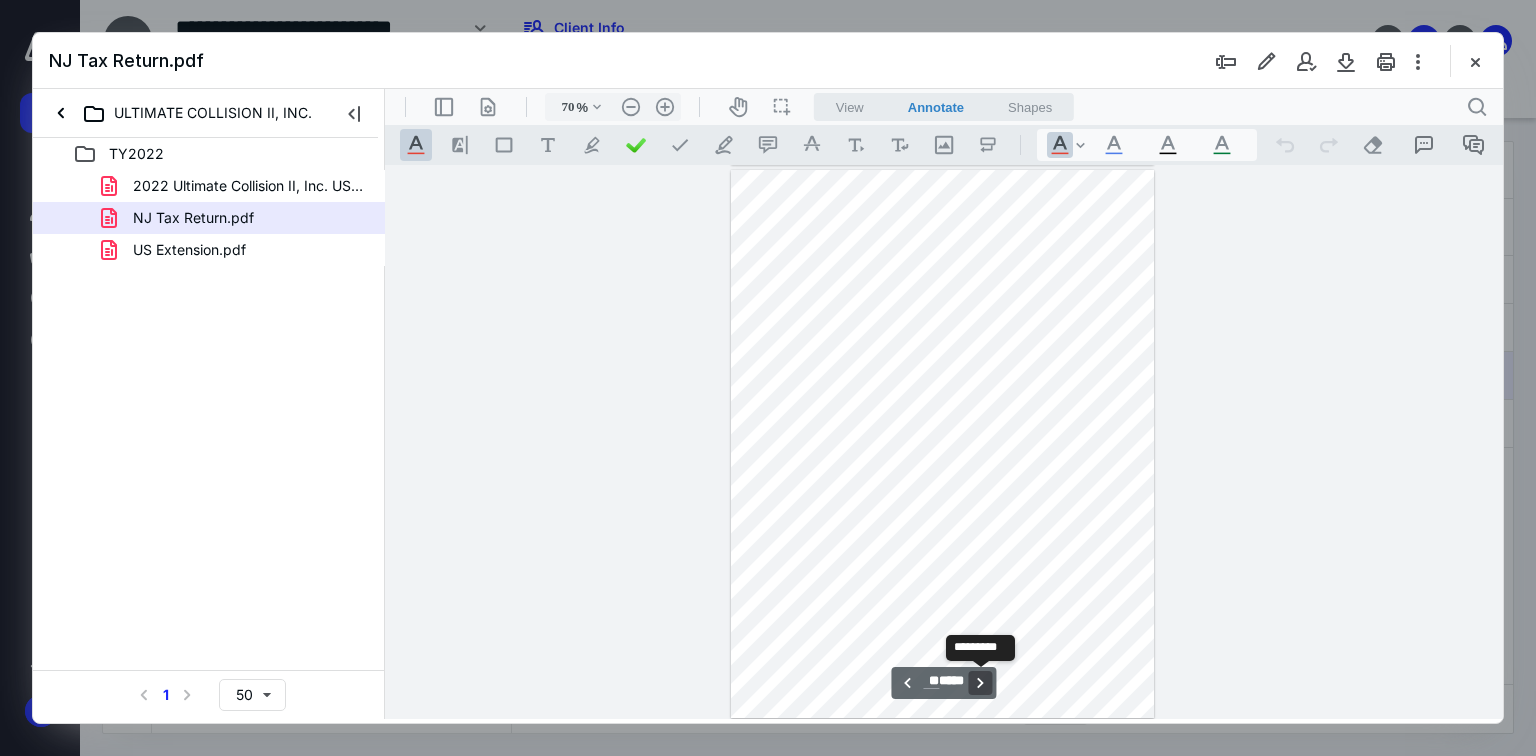 click on "**********" at bounding box center (981, 683) 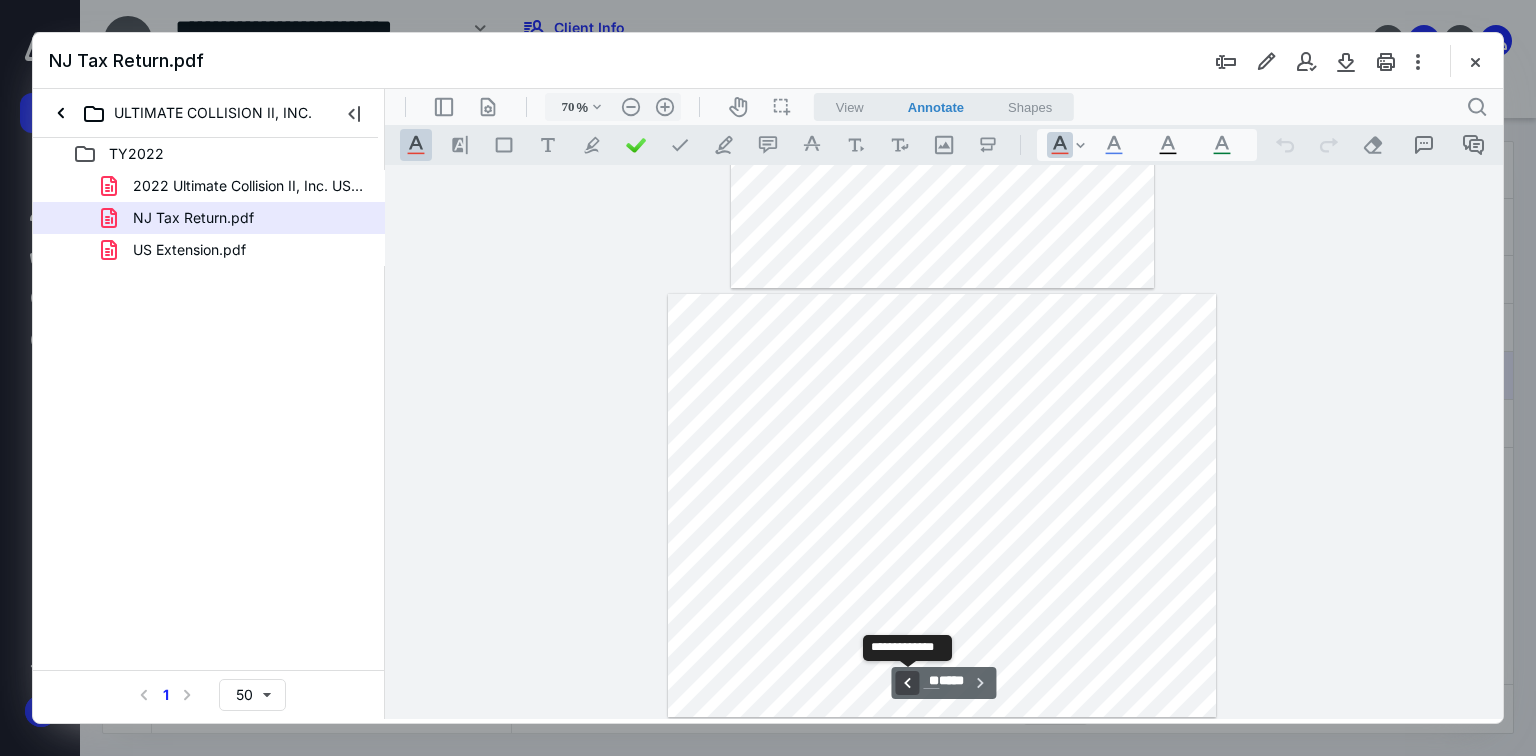click on "**********" at bounding box center [907, 683] 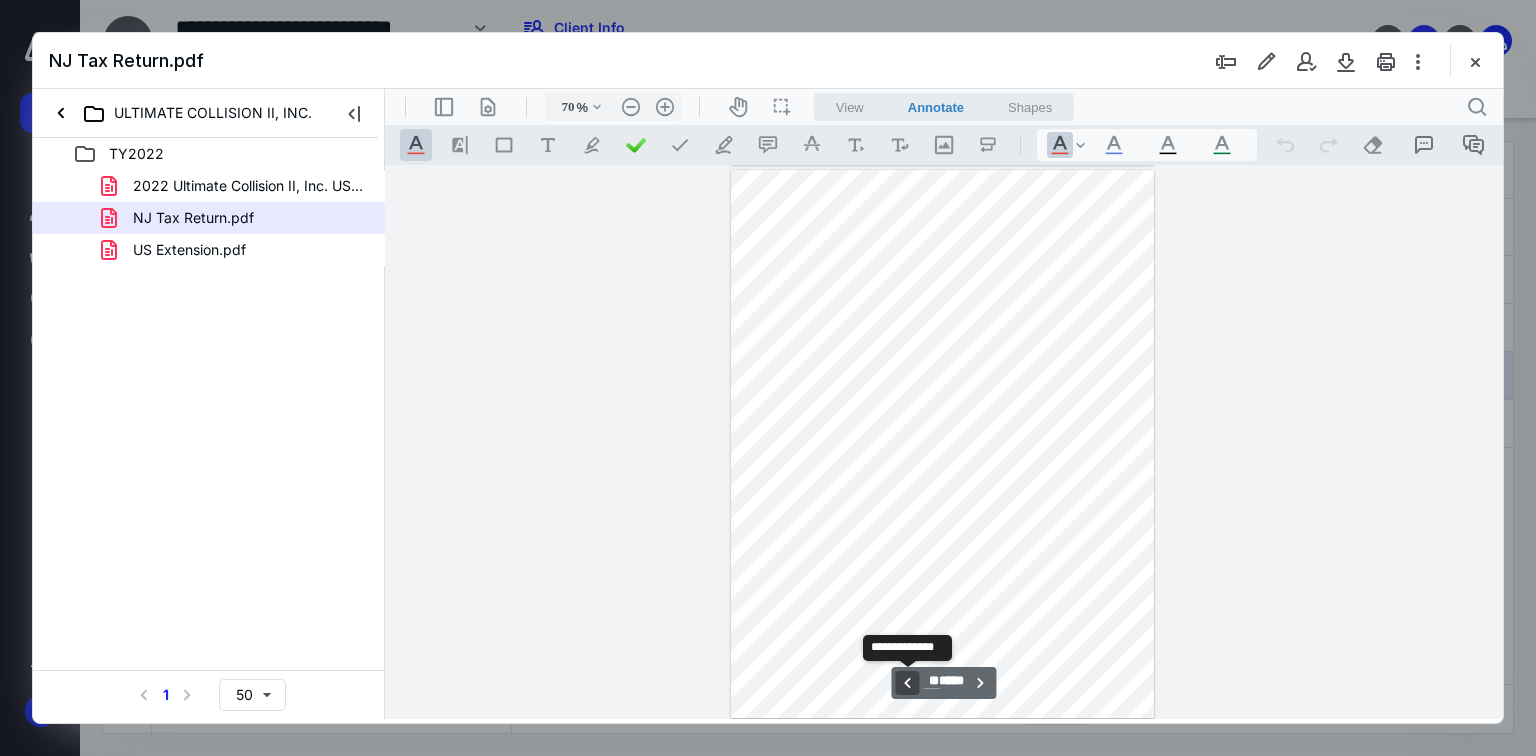click on "**********" at bounding box center (907, 683) 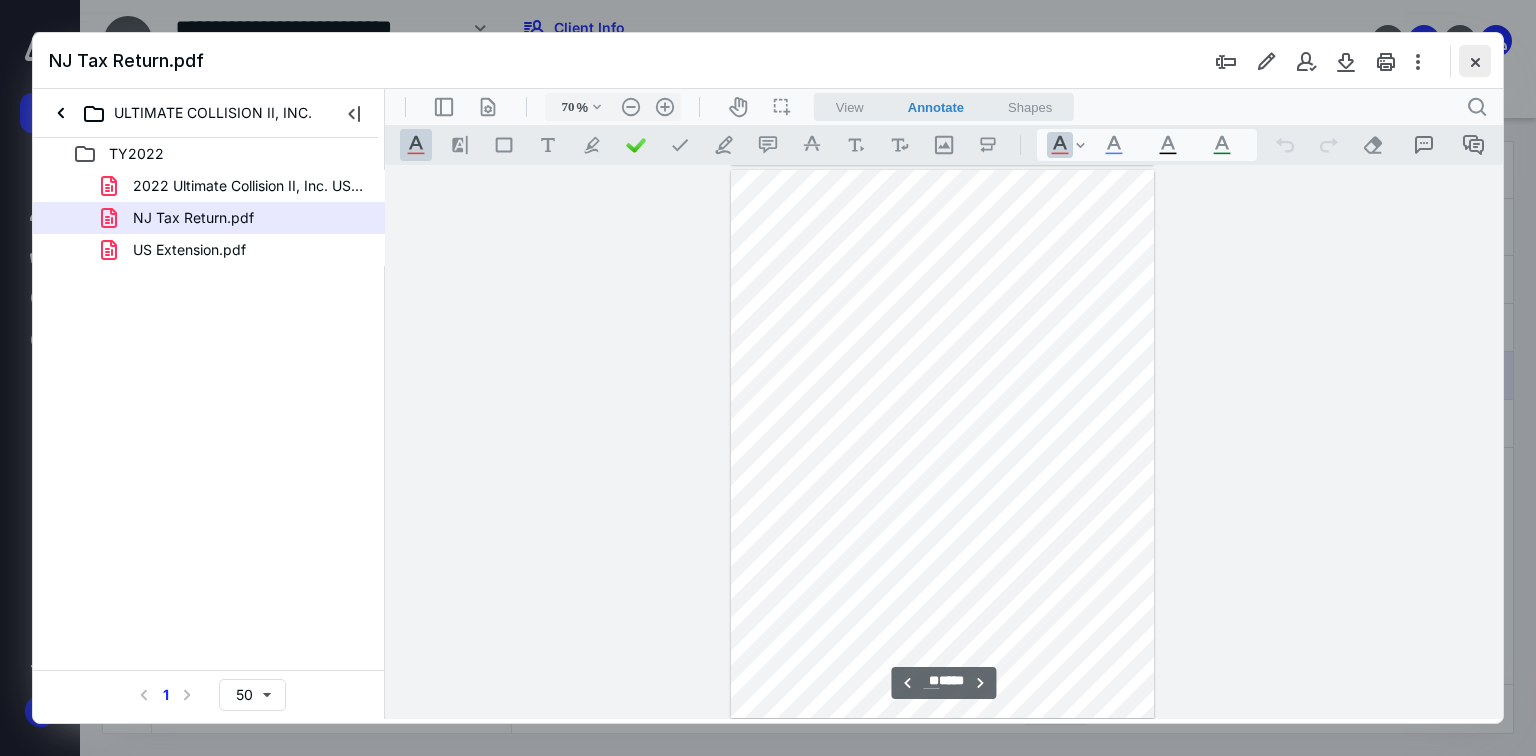 click at bounding box center (1475, 61) 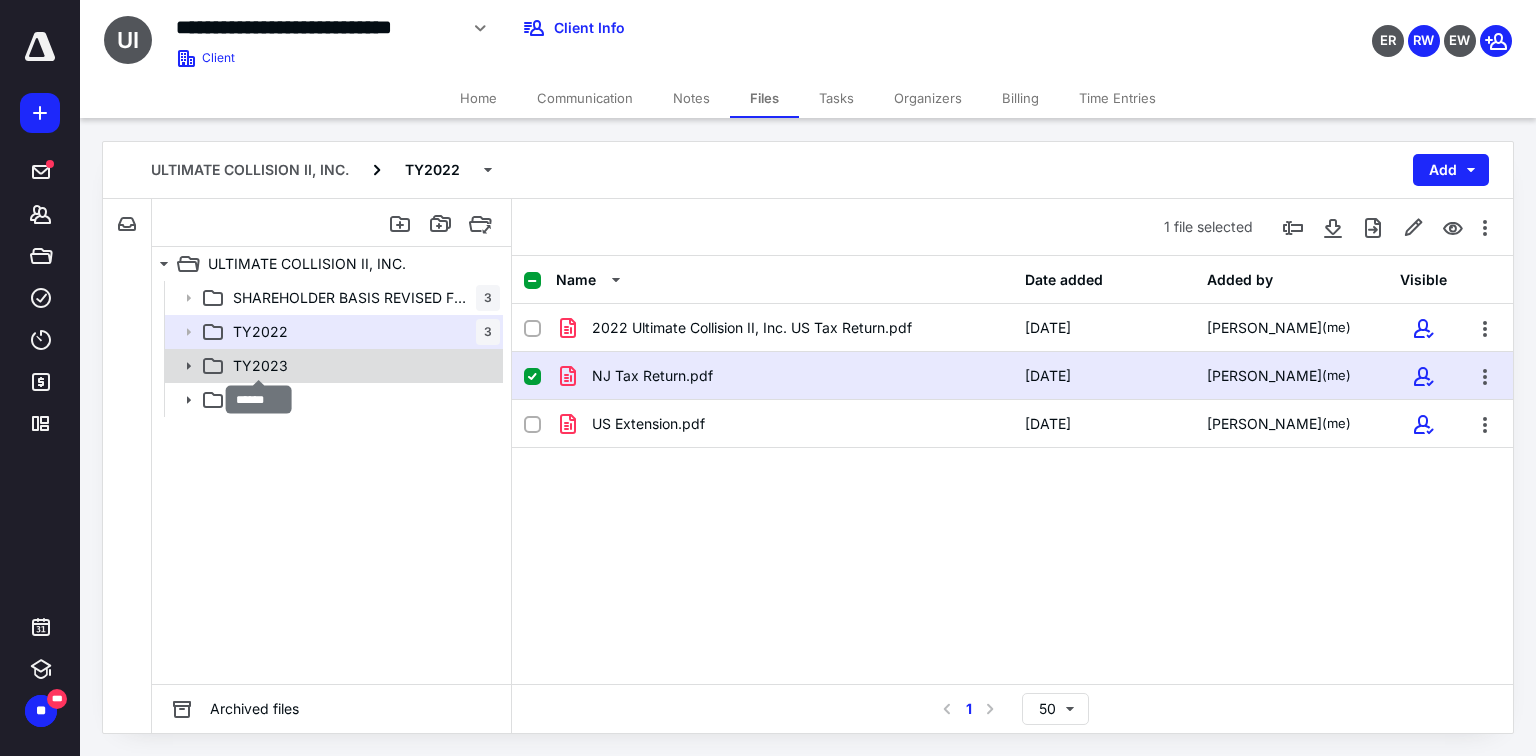 click on "TY2023" at bounding box center (260, 366) 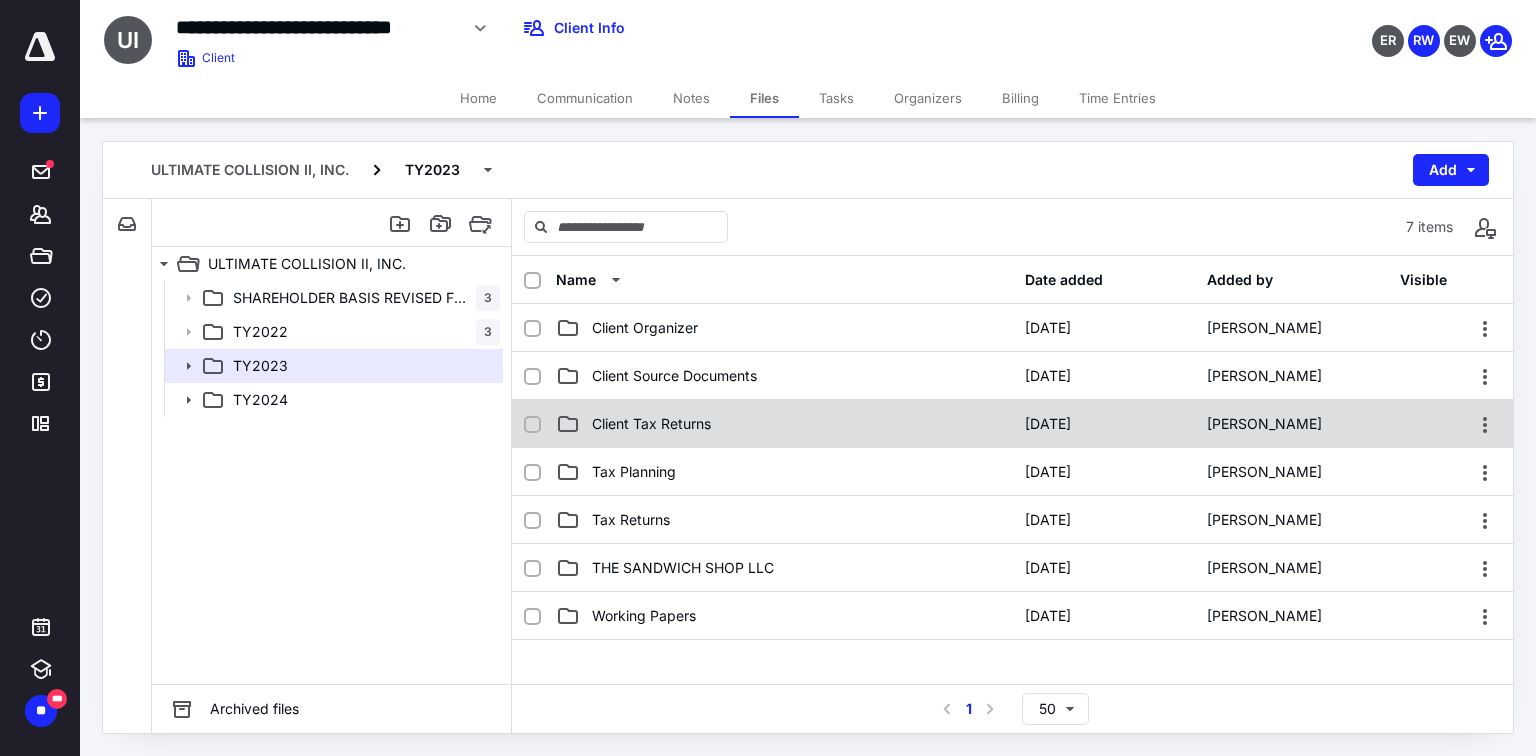 click on "Client Tax Returns" at bounding box center [651, 424] 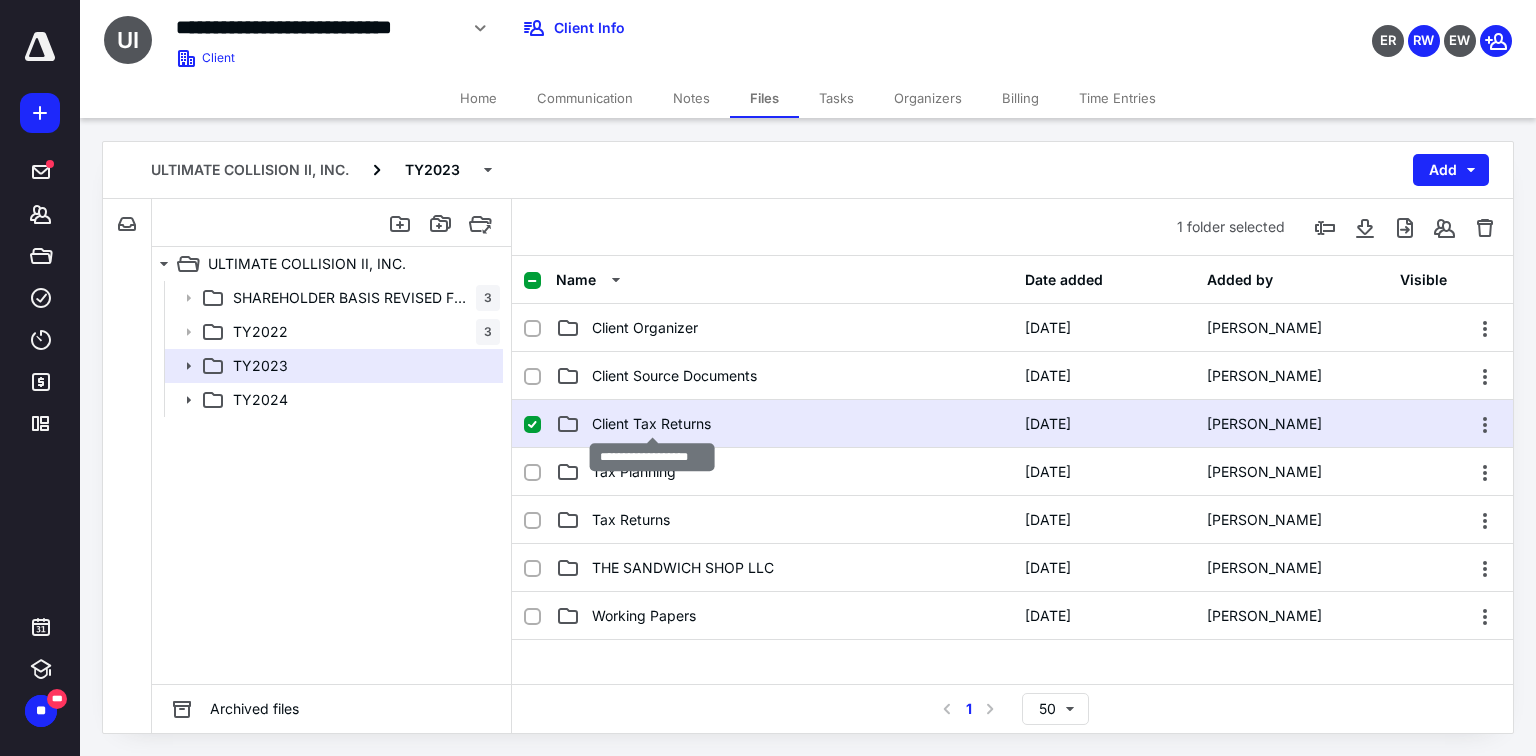 click on "Client Tax Returns" at bounding box center (651, 424) 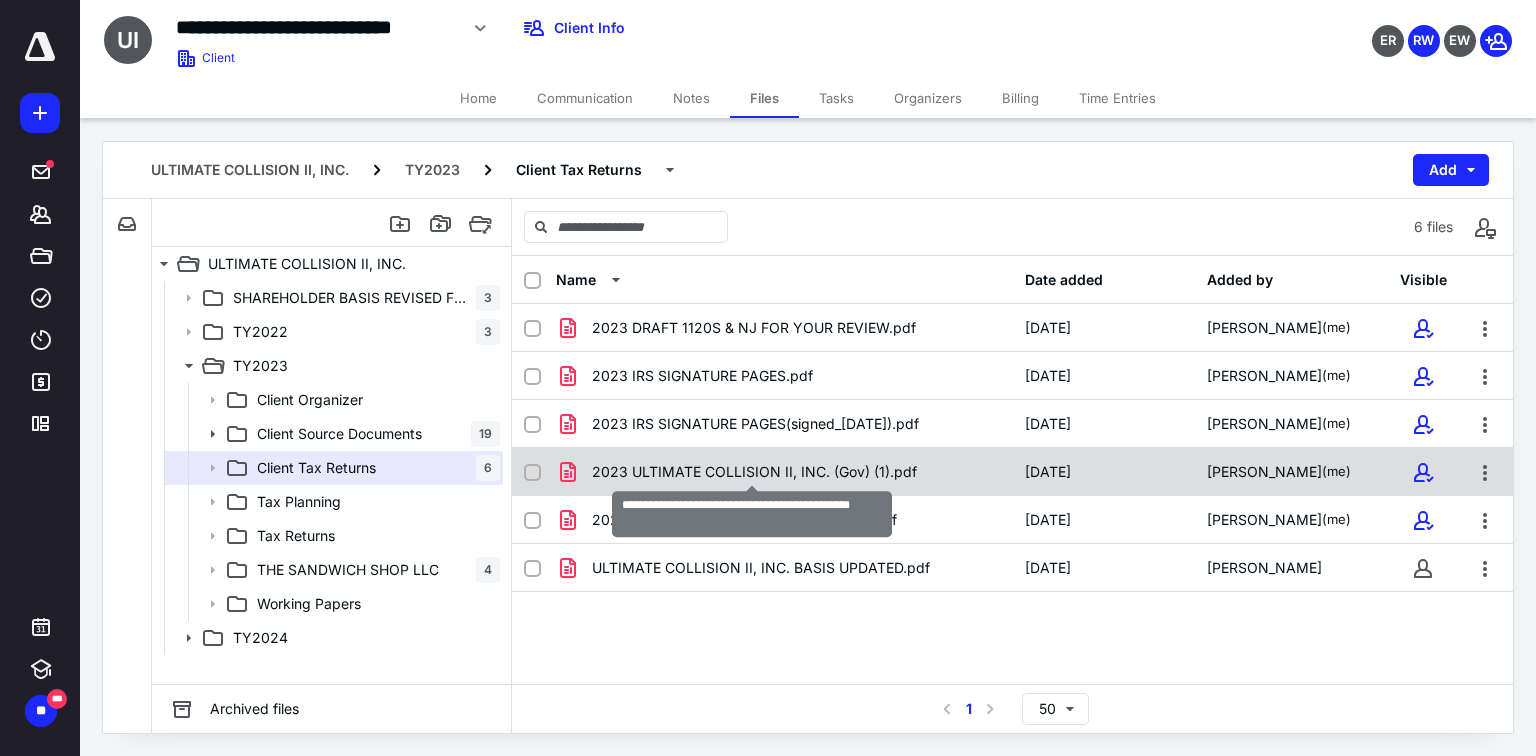 click on "2023 ULTIMATE COLLISION II, INC. (Gov) (1).pdf" at bounding box center [754, 472] 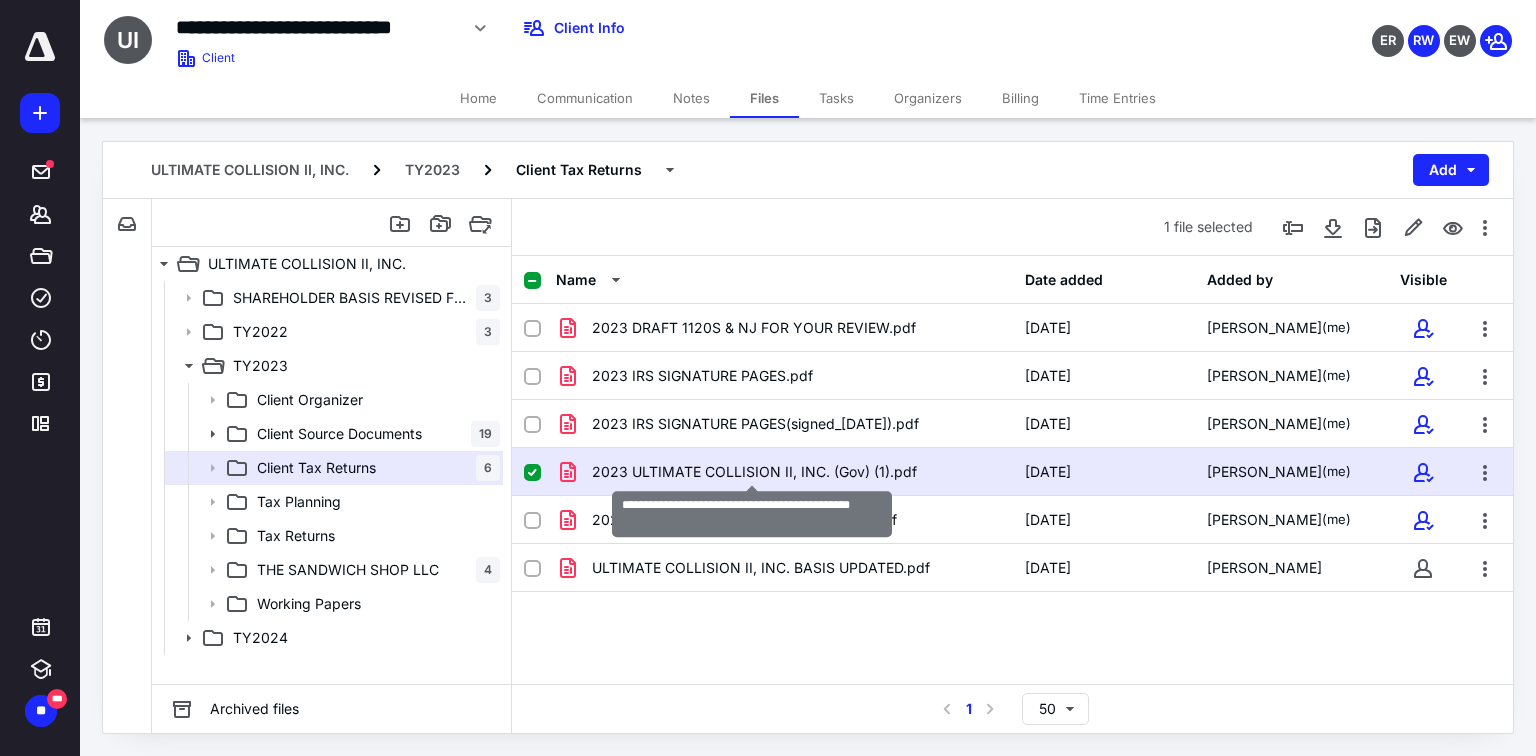 click on "2023 ULTIMATE COLLISION II, INC. (Gov) (1).pdf" at bounding box center [754, 472] 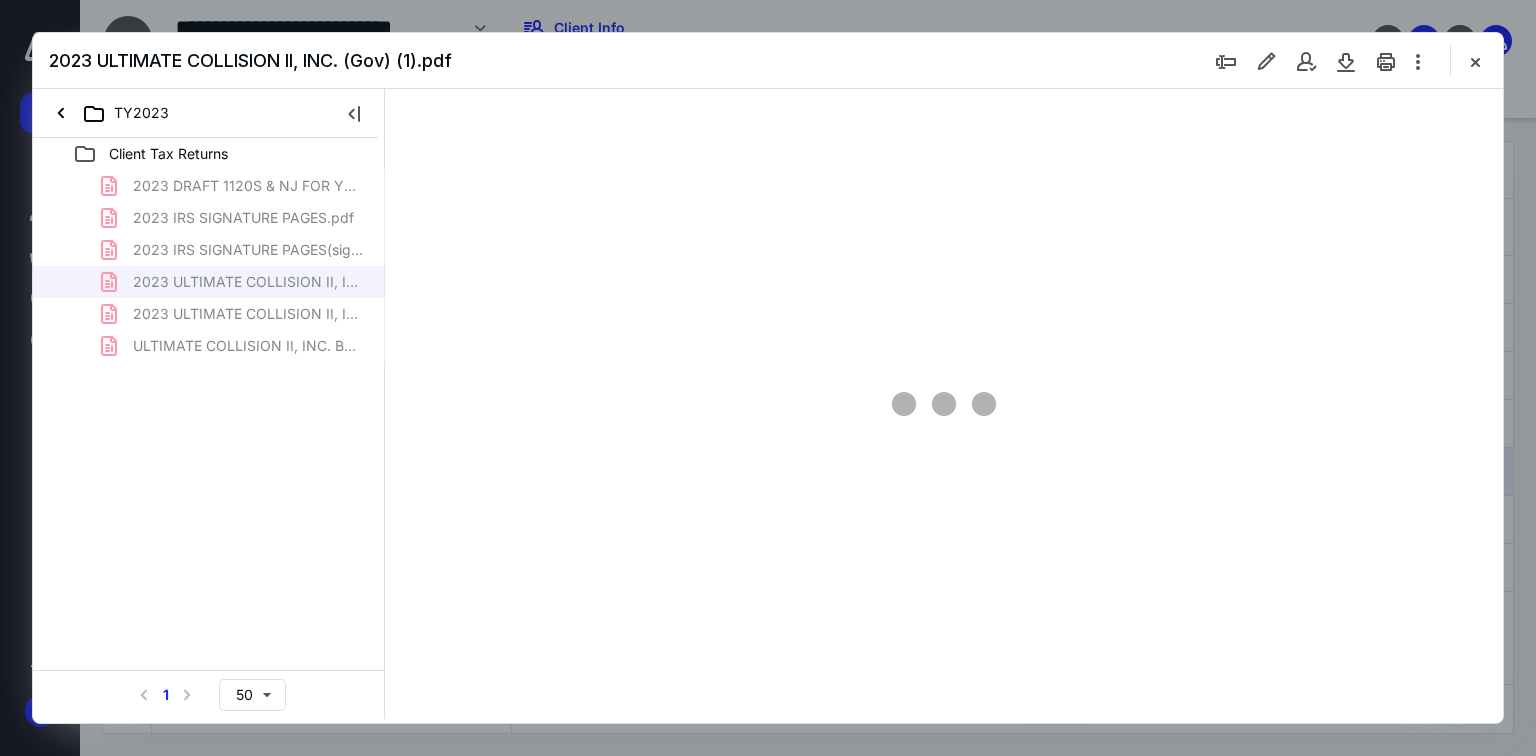 scroll, scrollTop: 0, scrollLeft: 0, axis: both 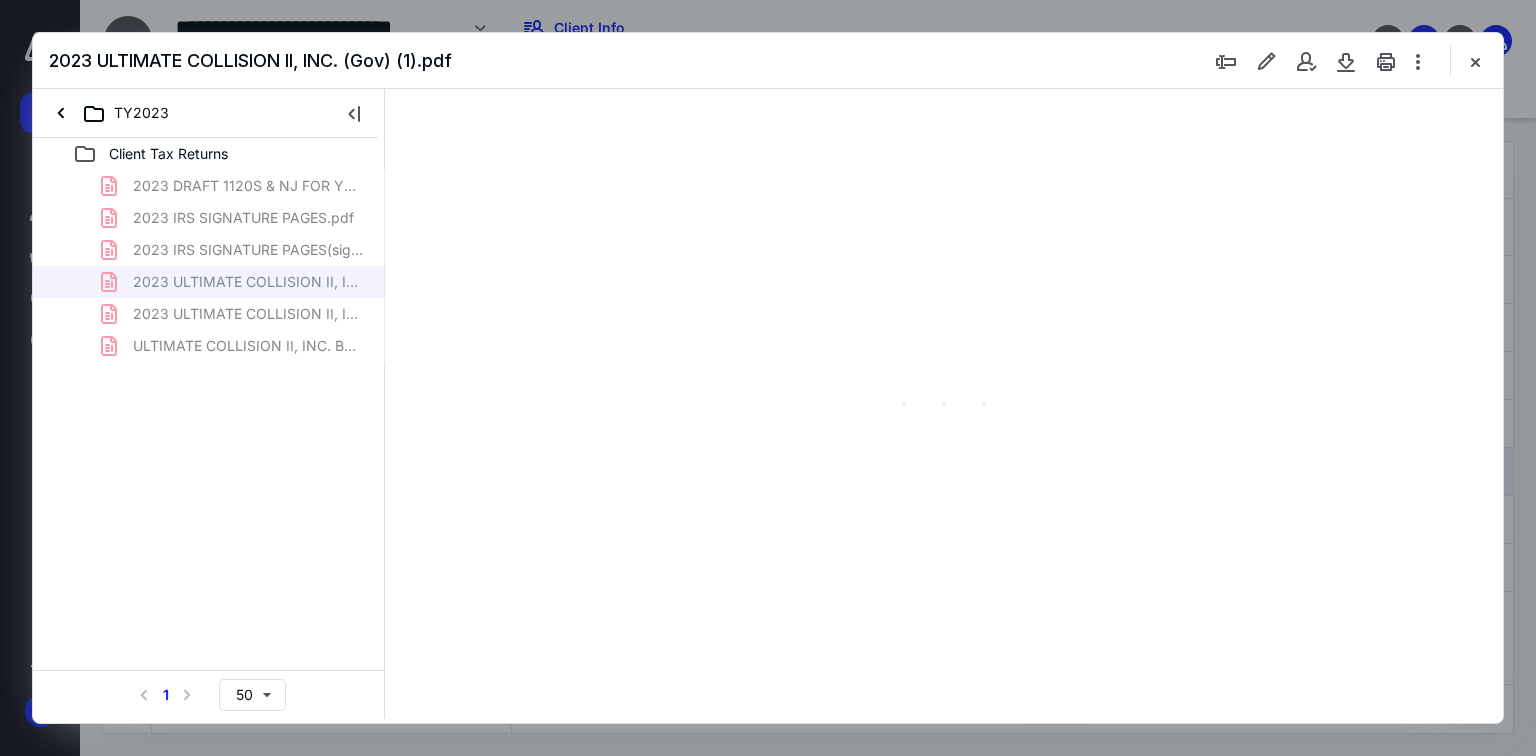 type on "70" 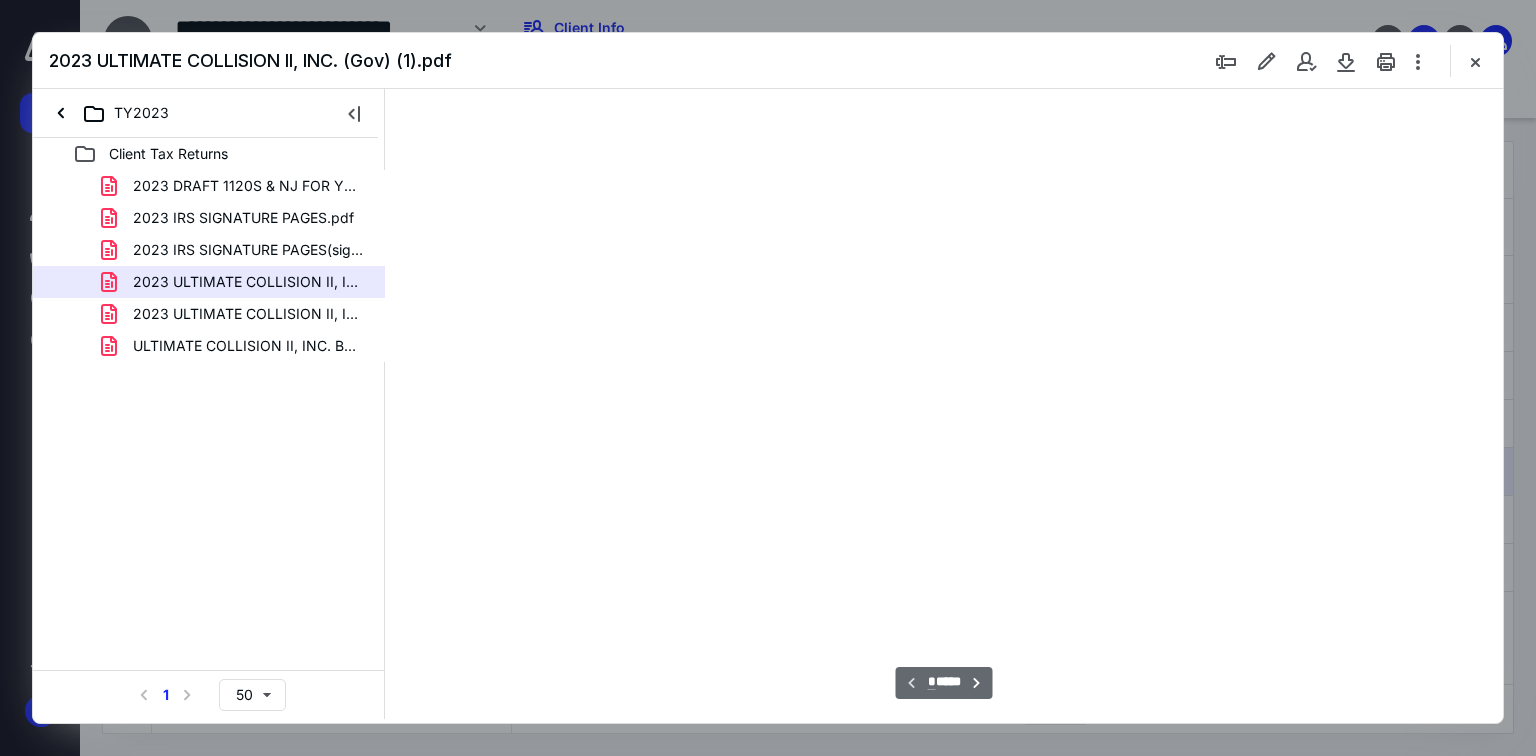 scroll, scrollTop: 79, scrollLeft: 0, axis: vertical 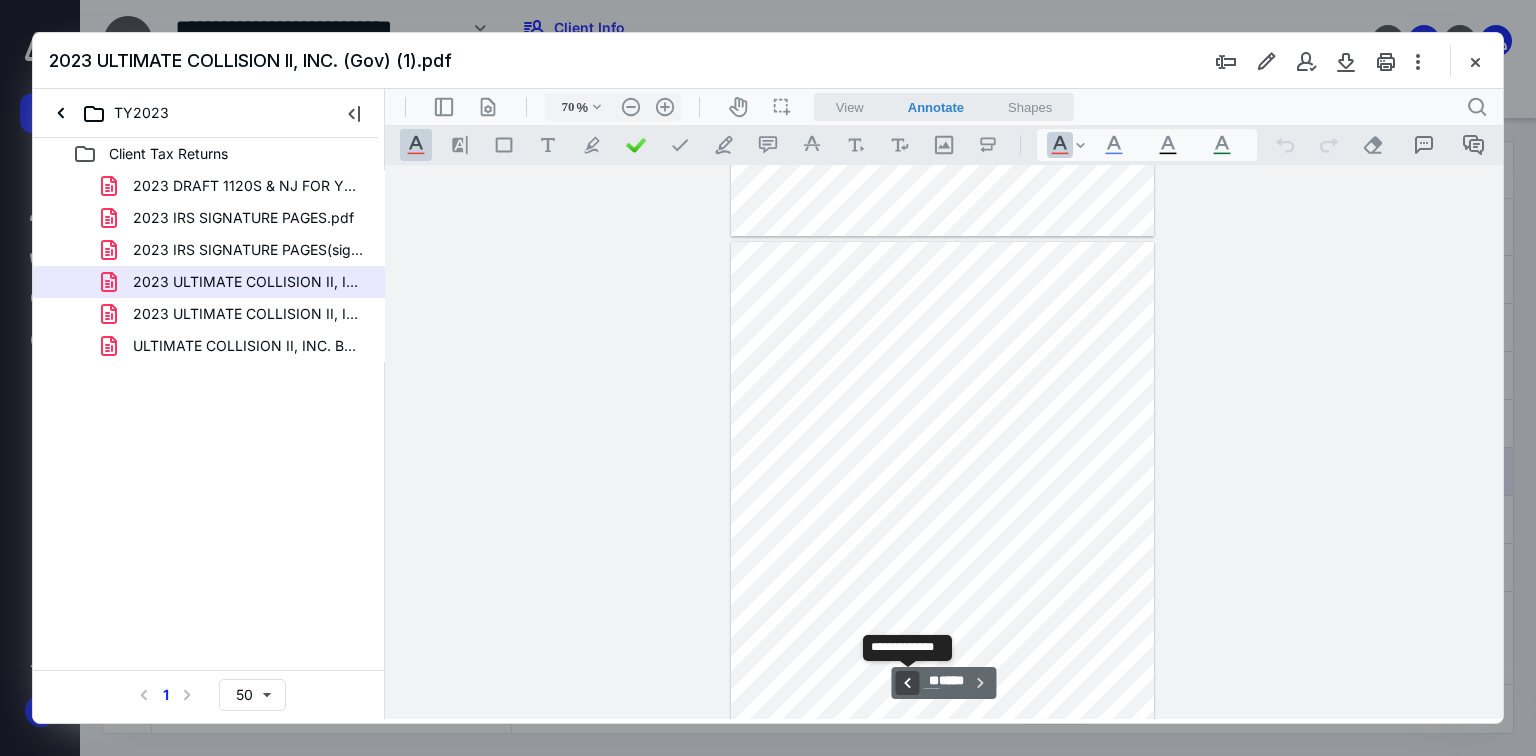 click on "**********" at bounding box center (907, 683) 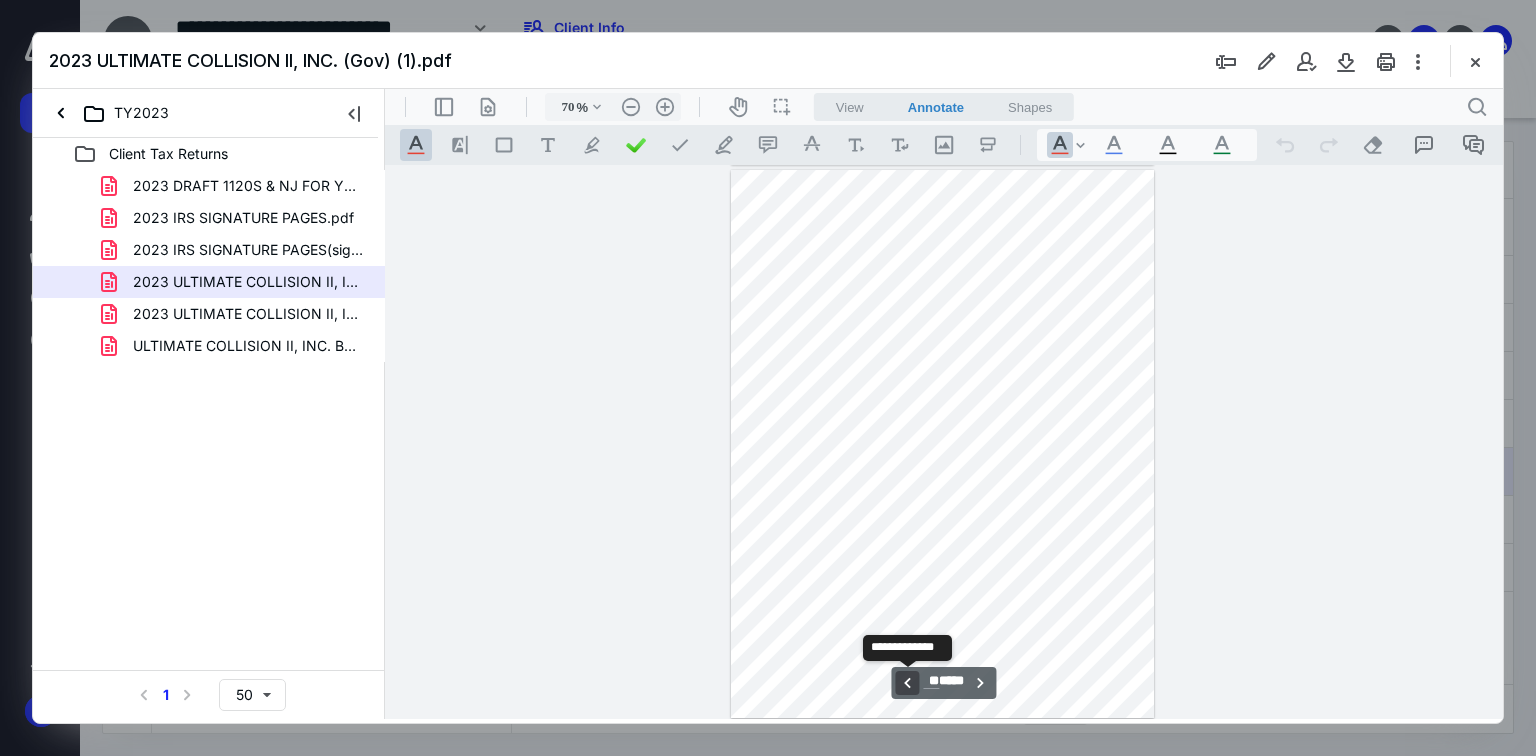 click on "**********" at bounding box center (907, 683) 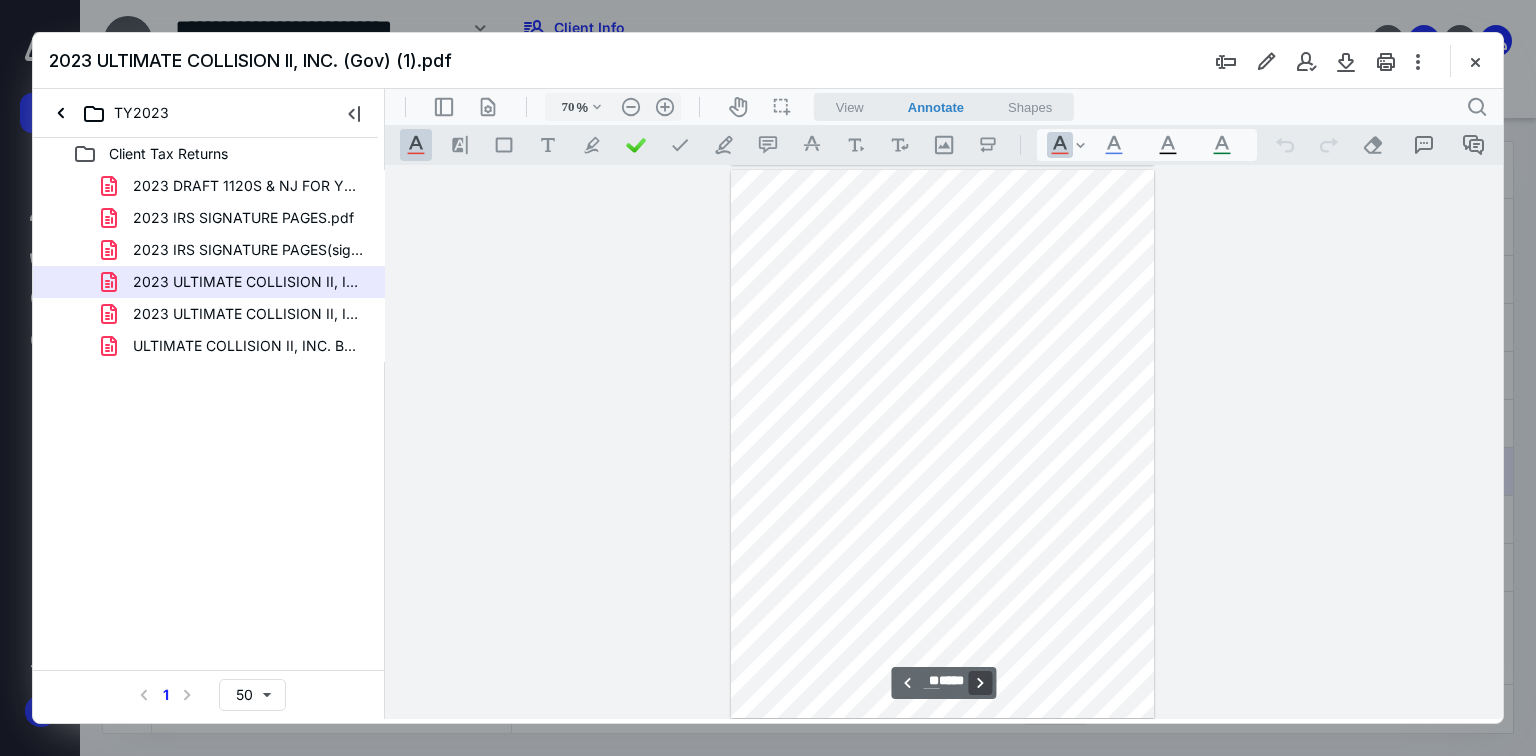 click on "**********" at bounding box center [981, 683] 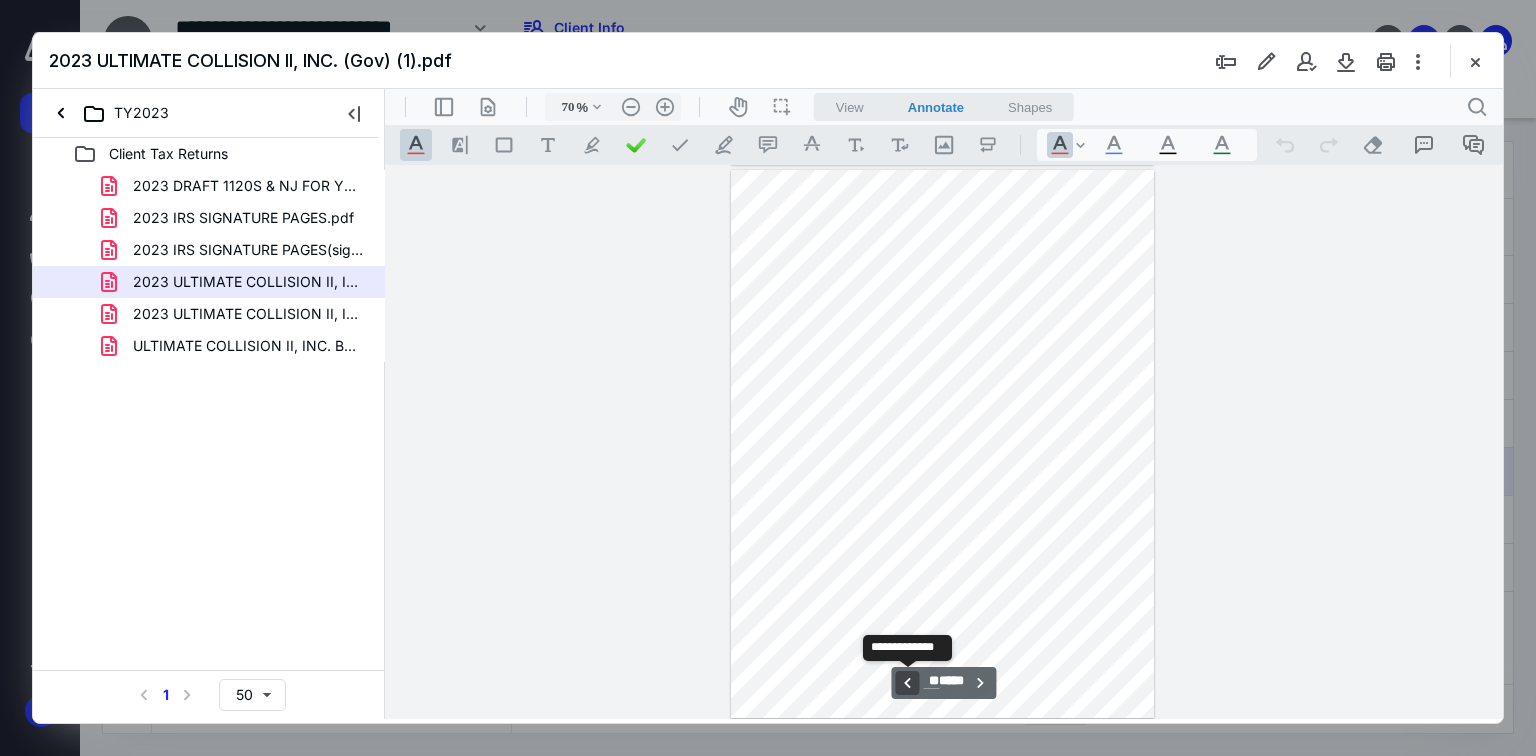 click on "**********" at bounding box center [907, 683] 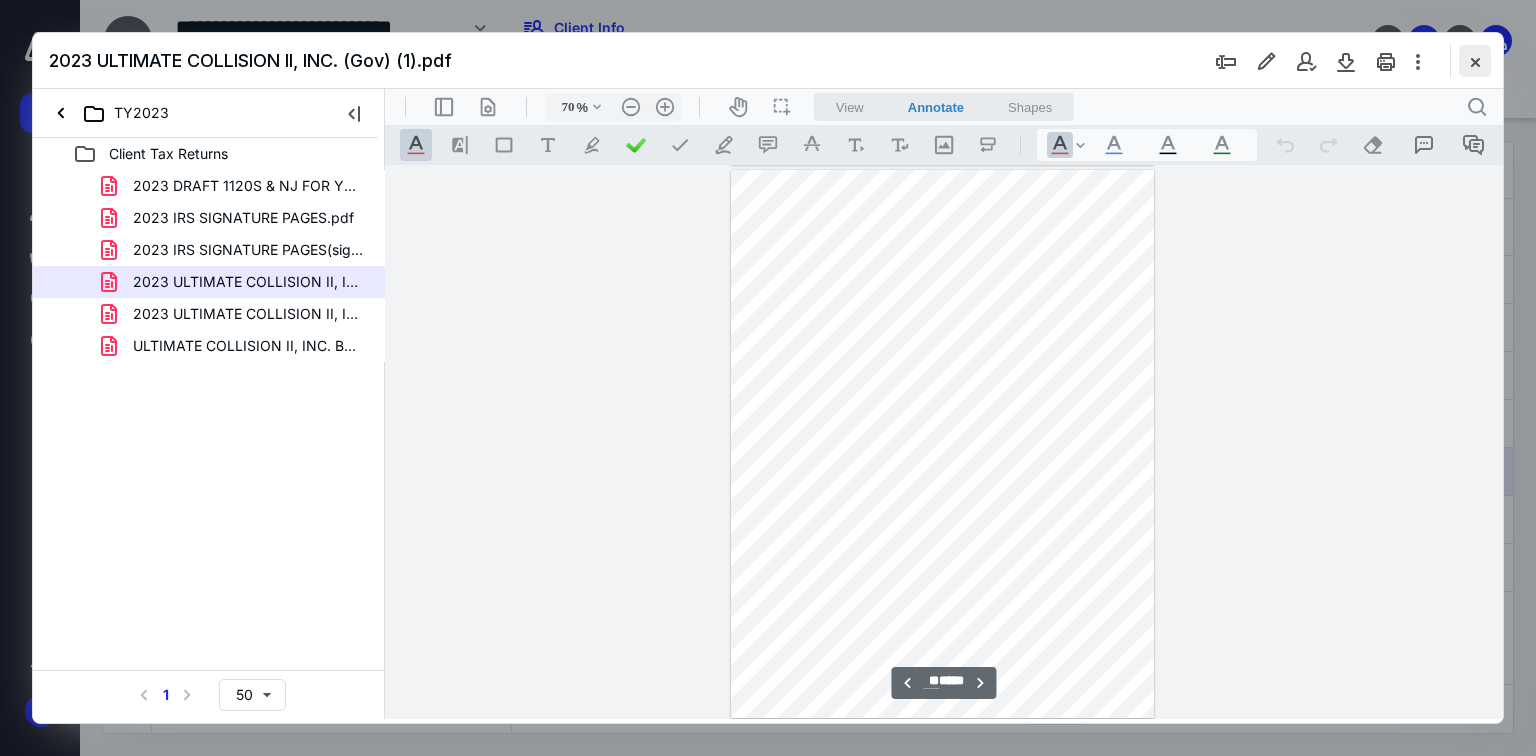 click at bounding box center [1475, 61] 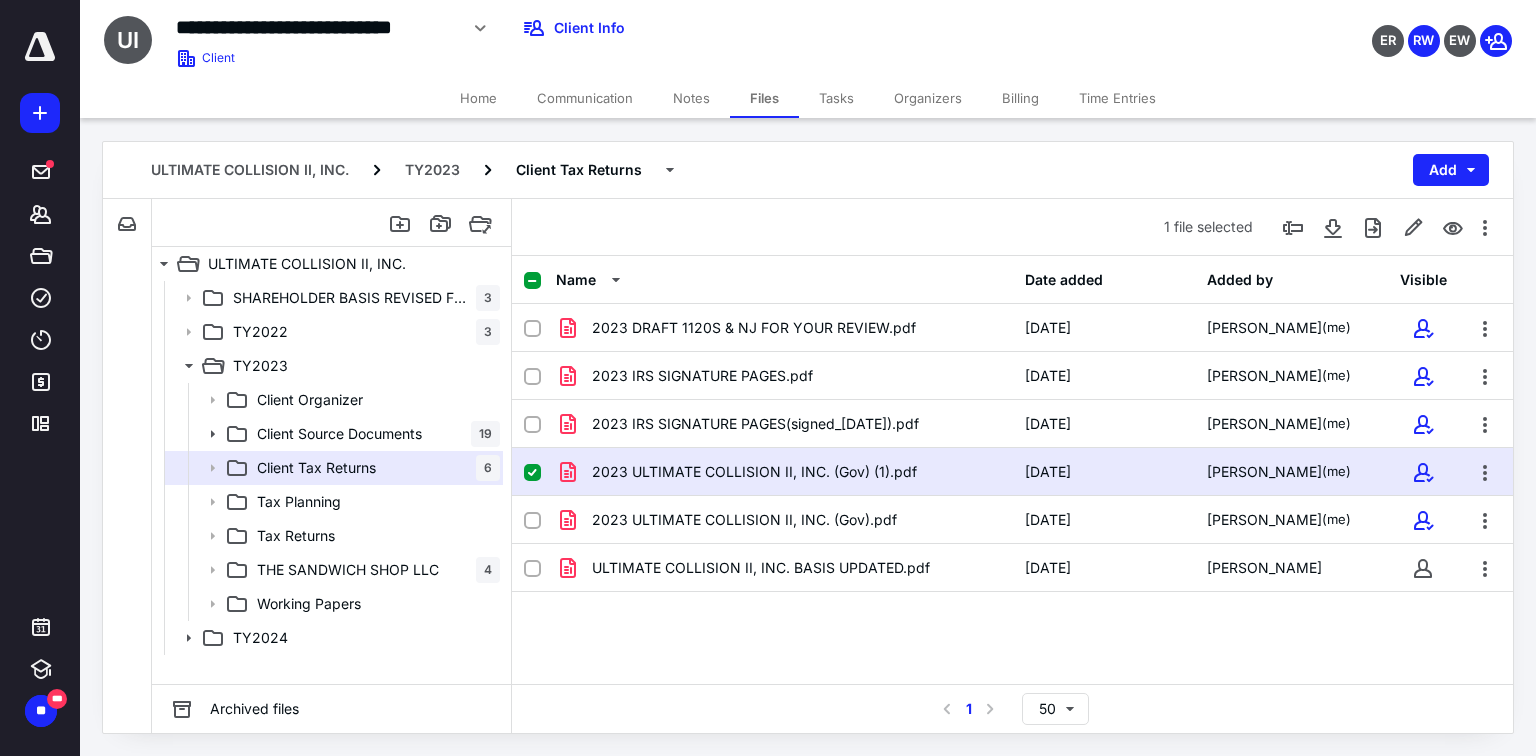 click on "Files" at bounding box center [764, 98] 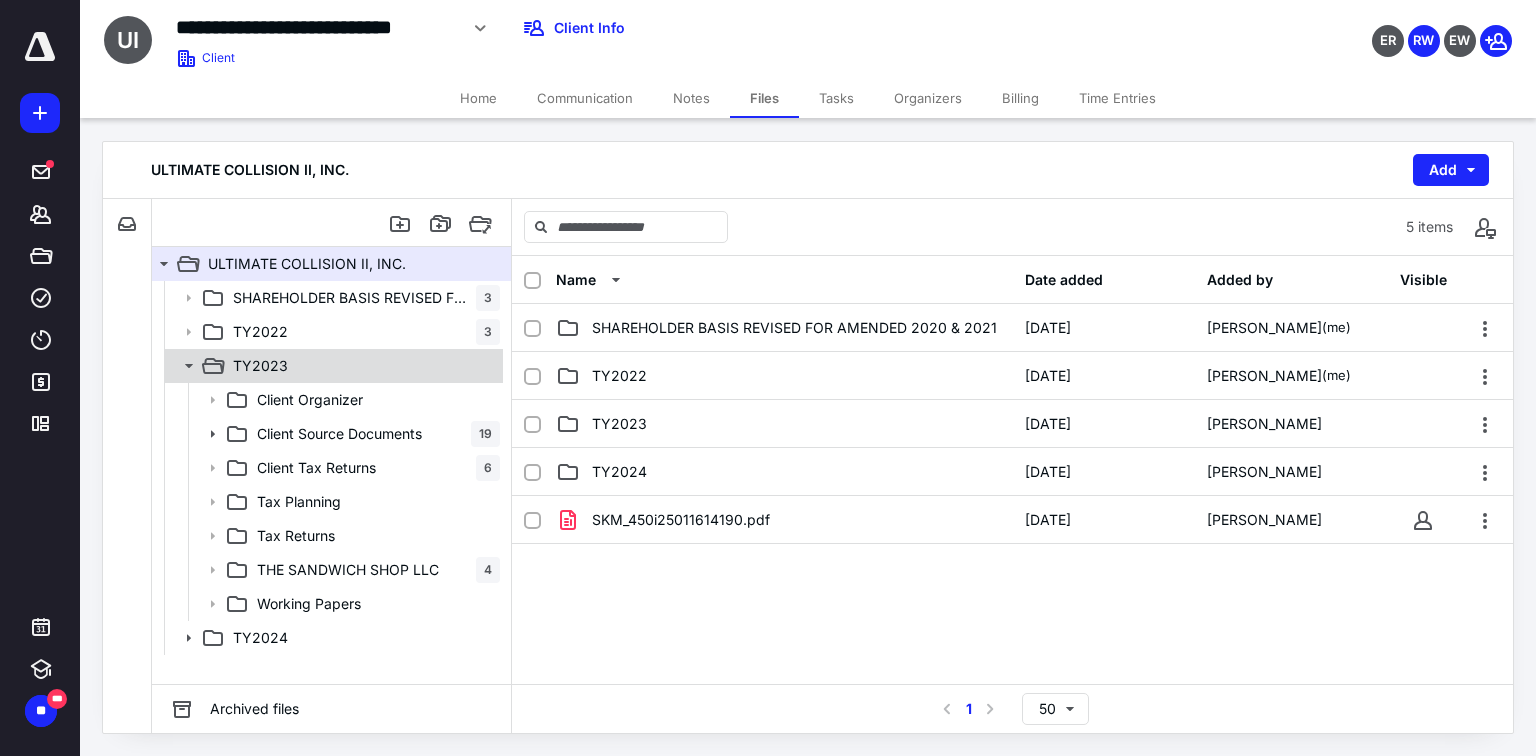 click 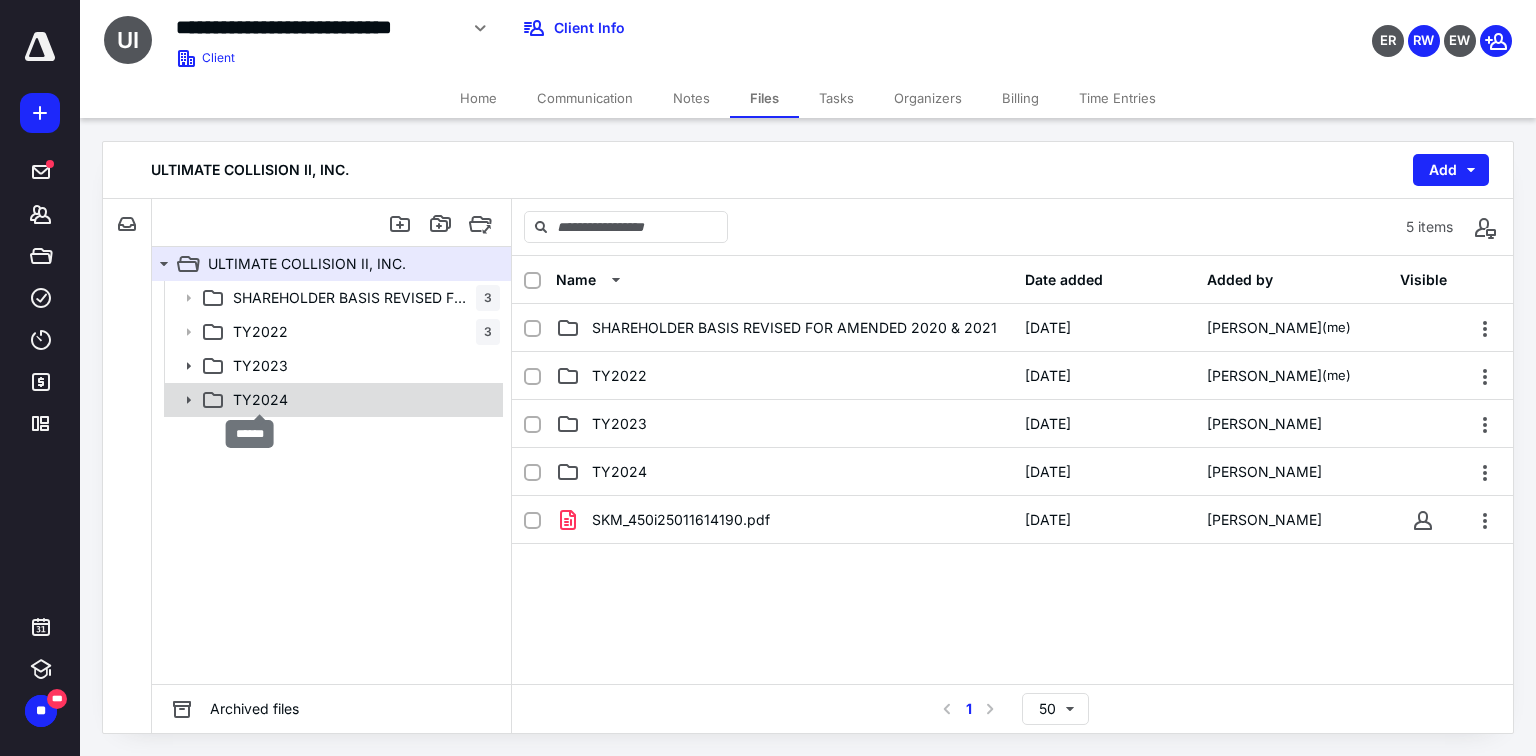 click on "TY2024" at bounding box center [260, 400] 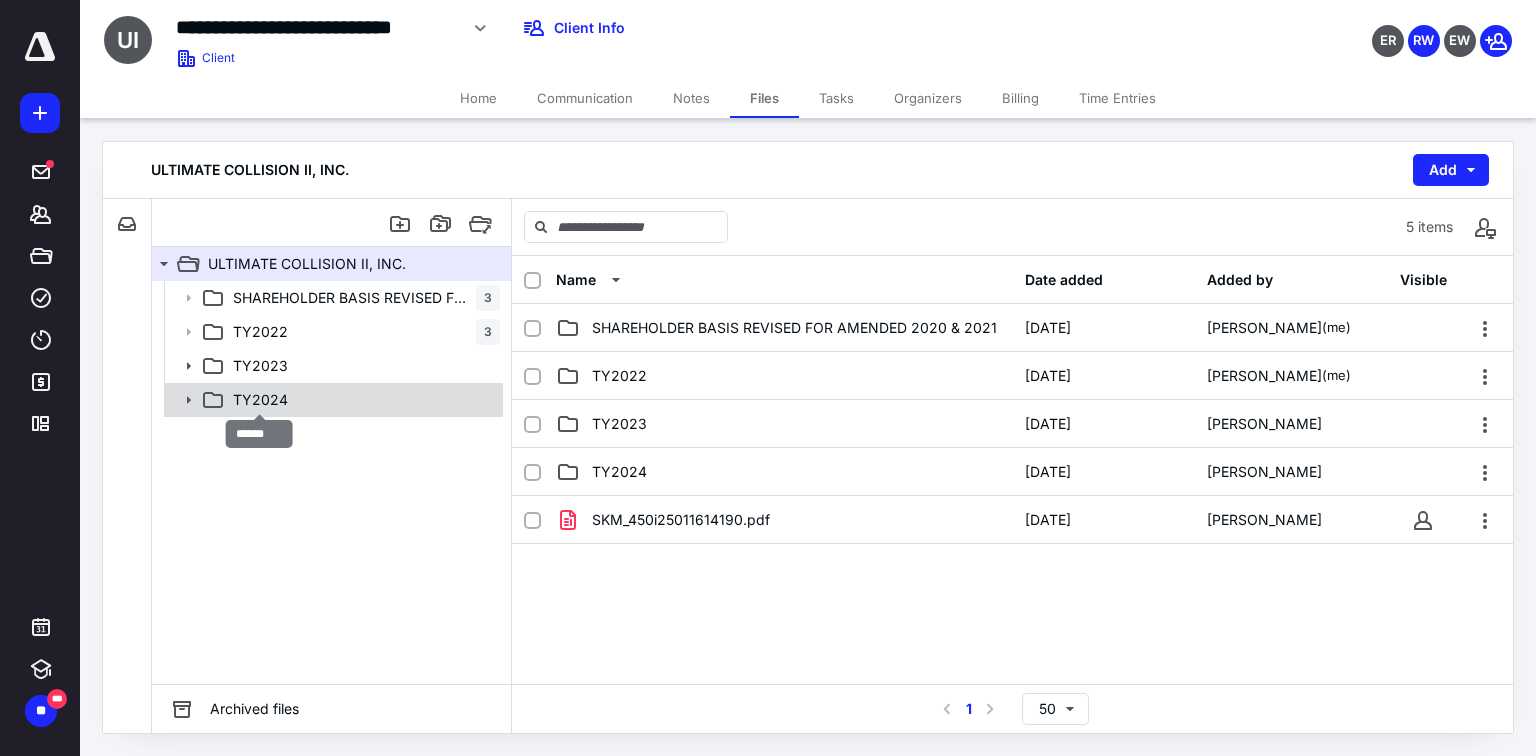 click on "TY2024" at bounding box center [260, 400] 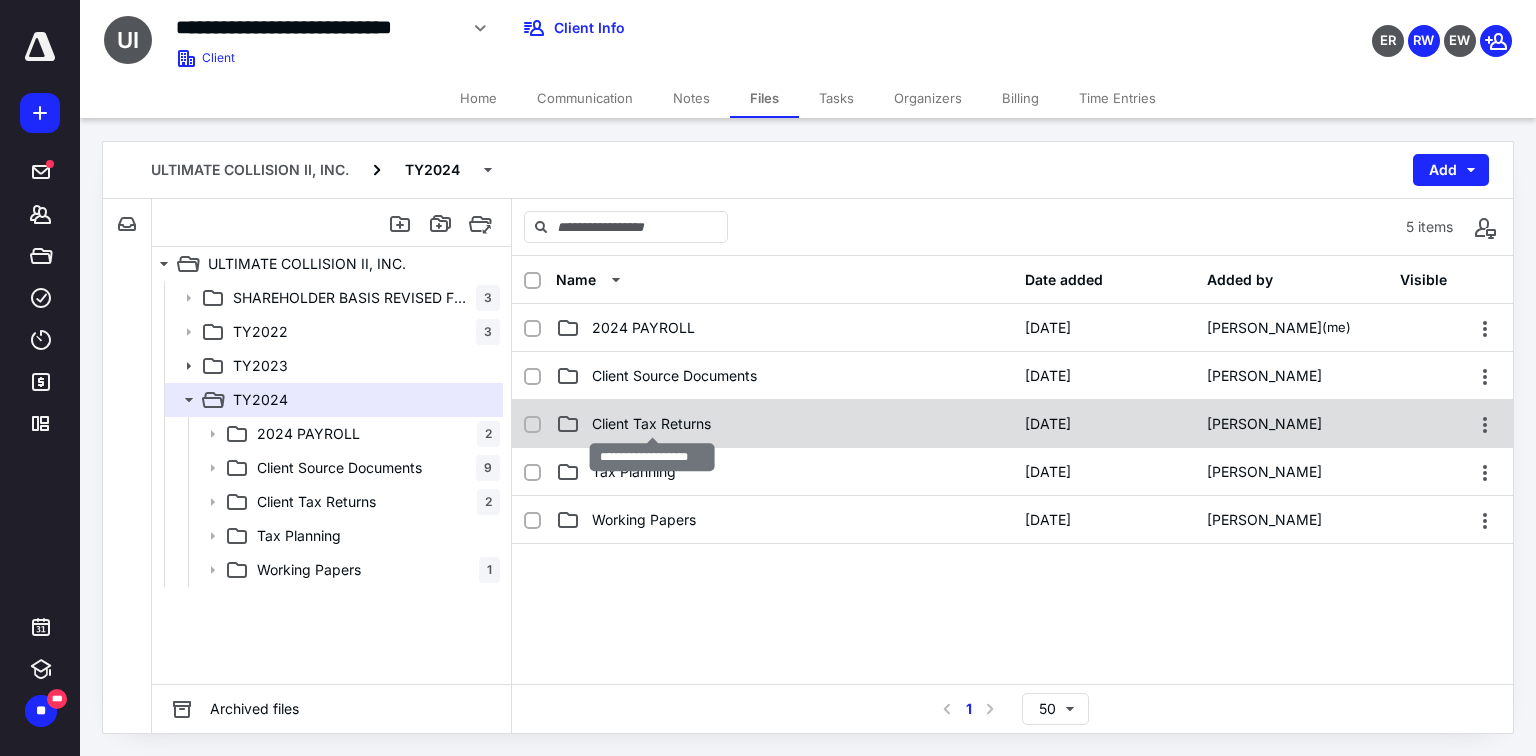 click on "Client Tax Returns" at bounding box center [651, 424] 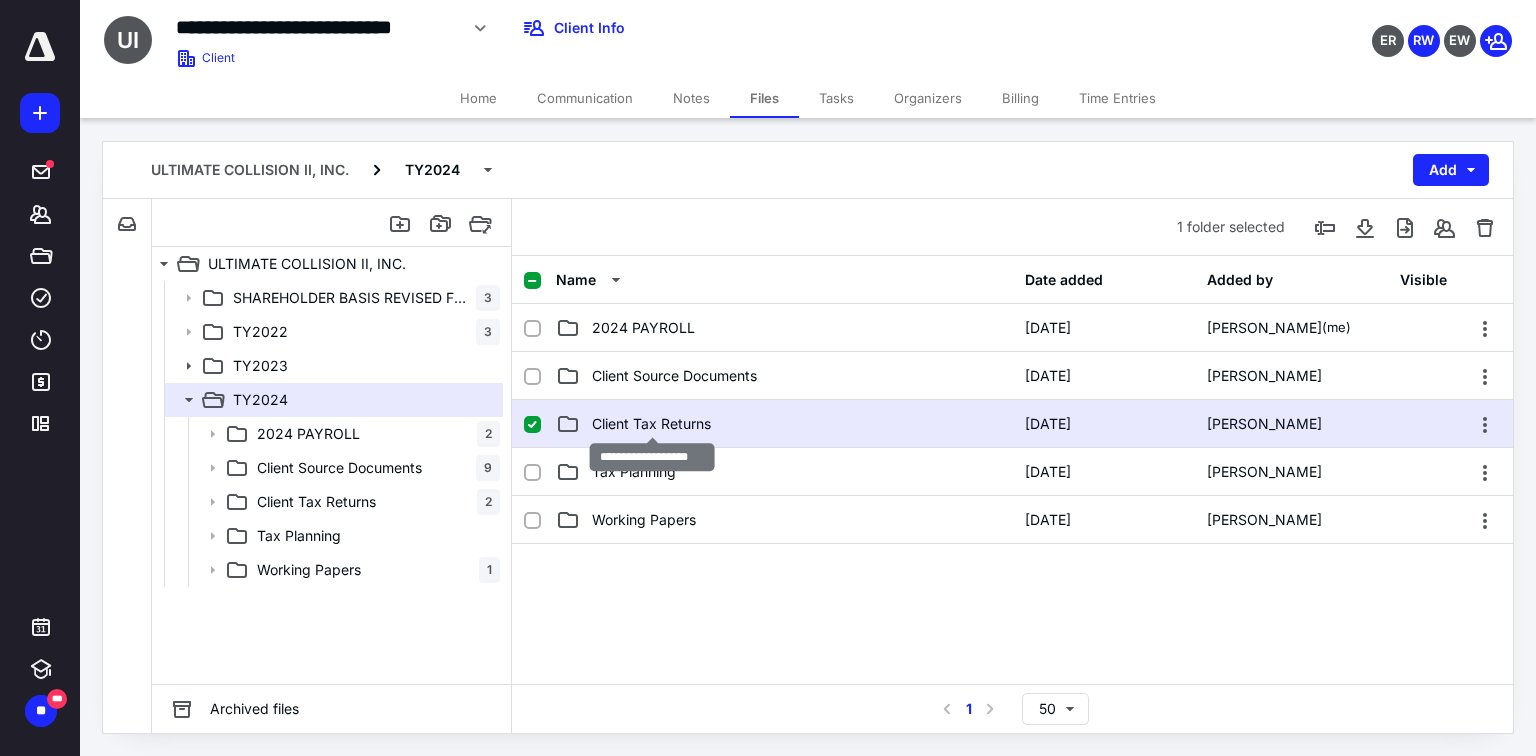 click on "Client Tax Returns" at bounding box center [651, 424] 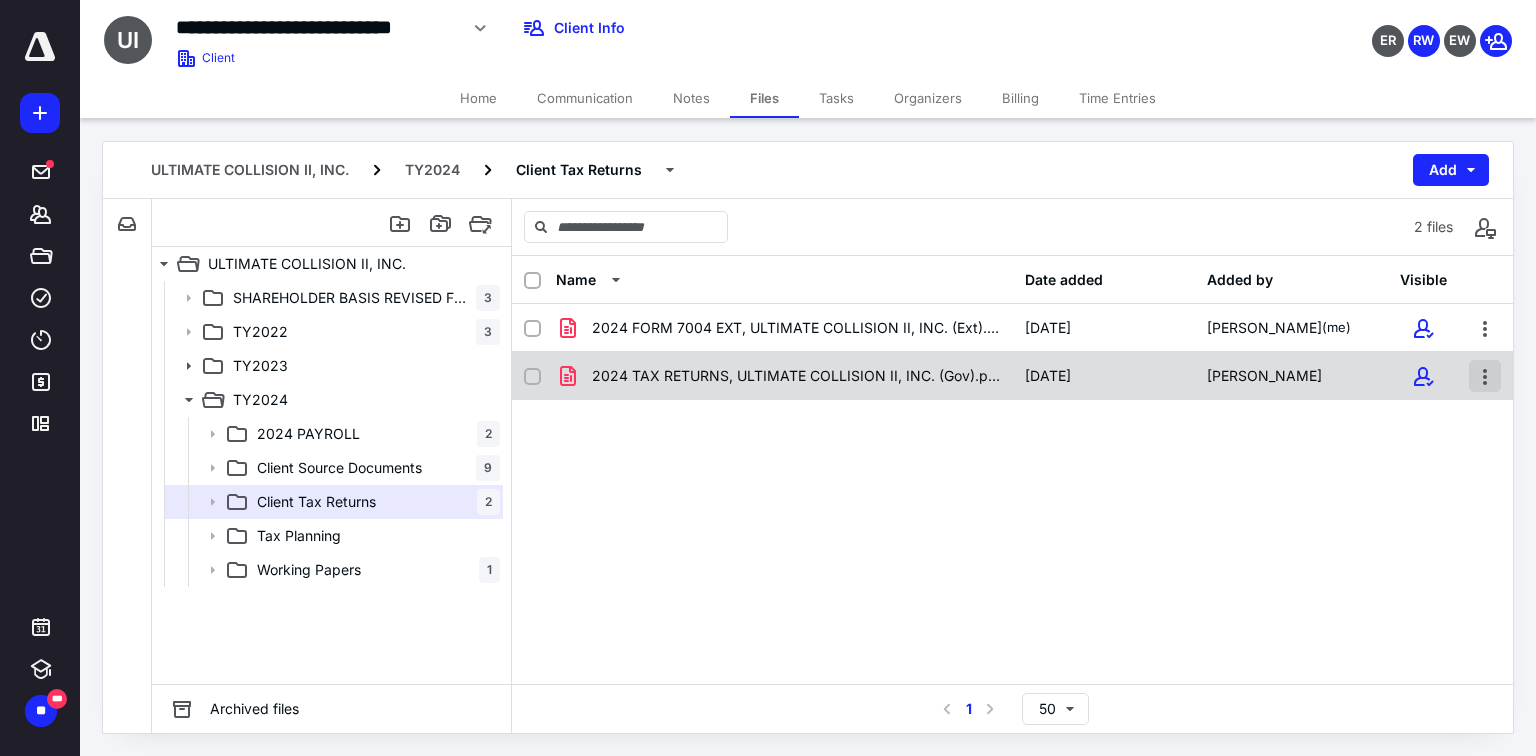 click at bounding box center (1485, 376) 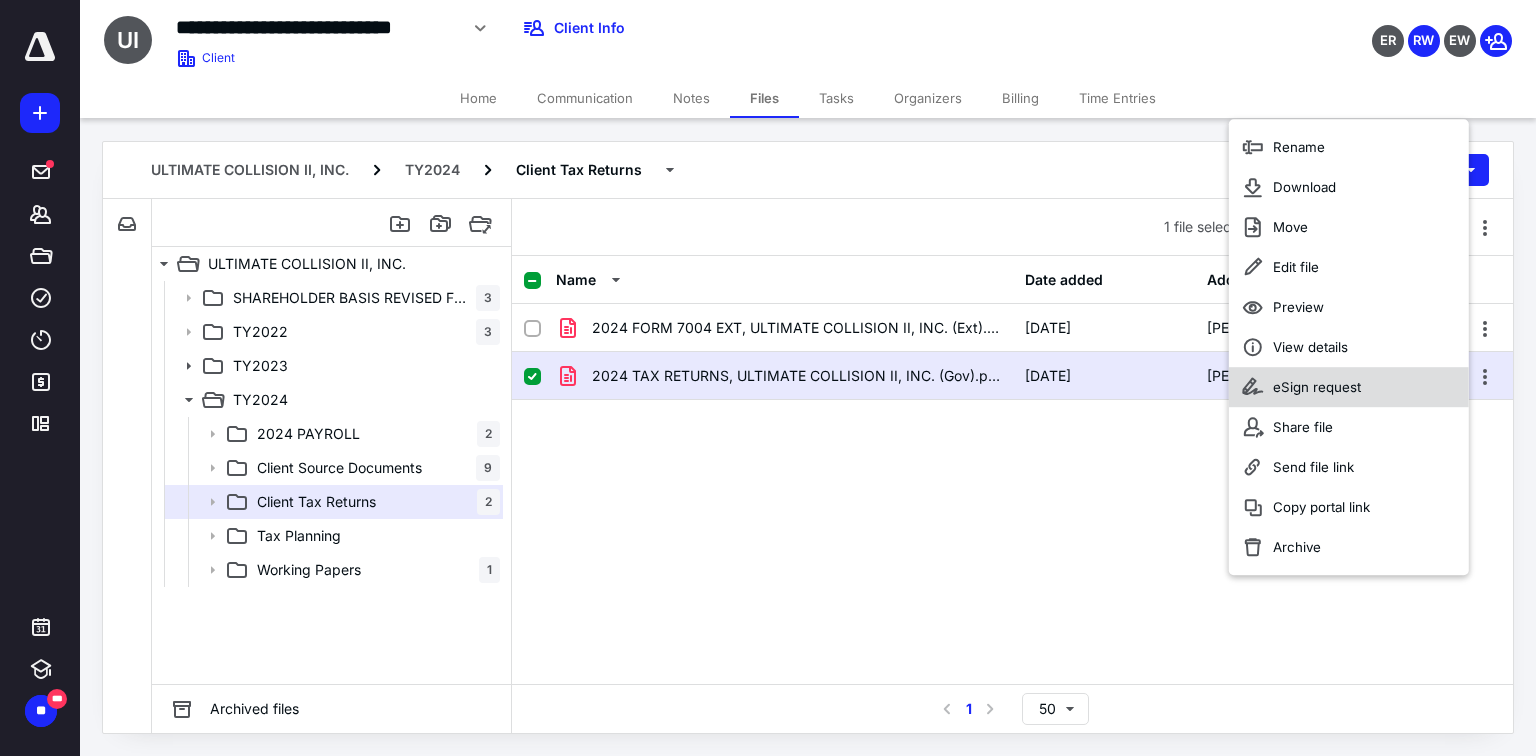 click on "eSign request" at bounding box center (1317, 387) 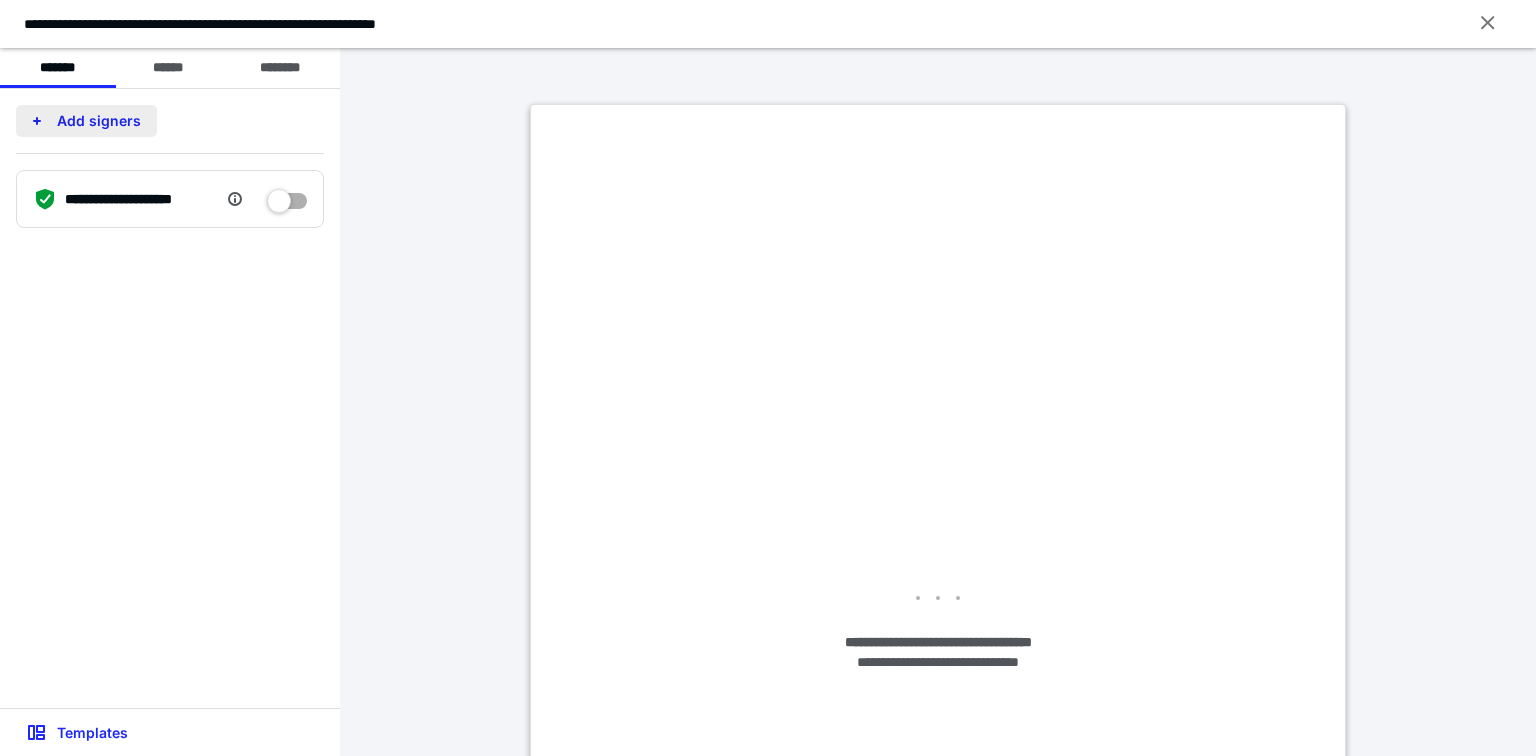 click on "Add signers" at bounding box center (86, 121) 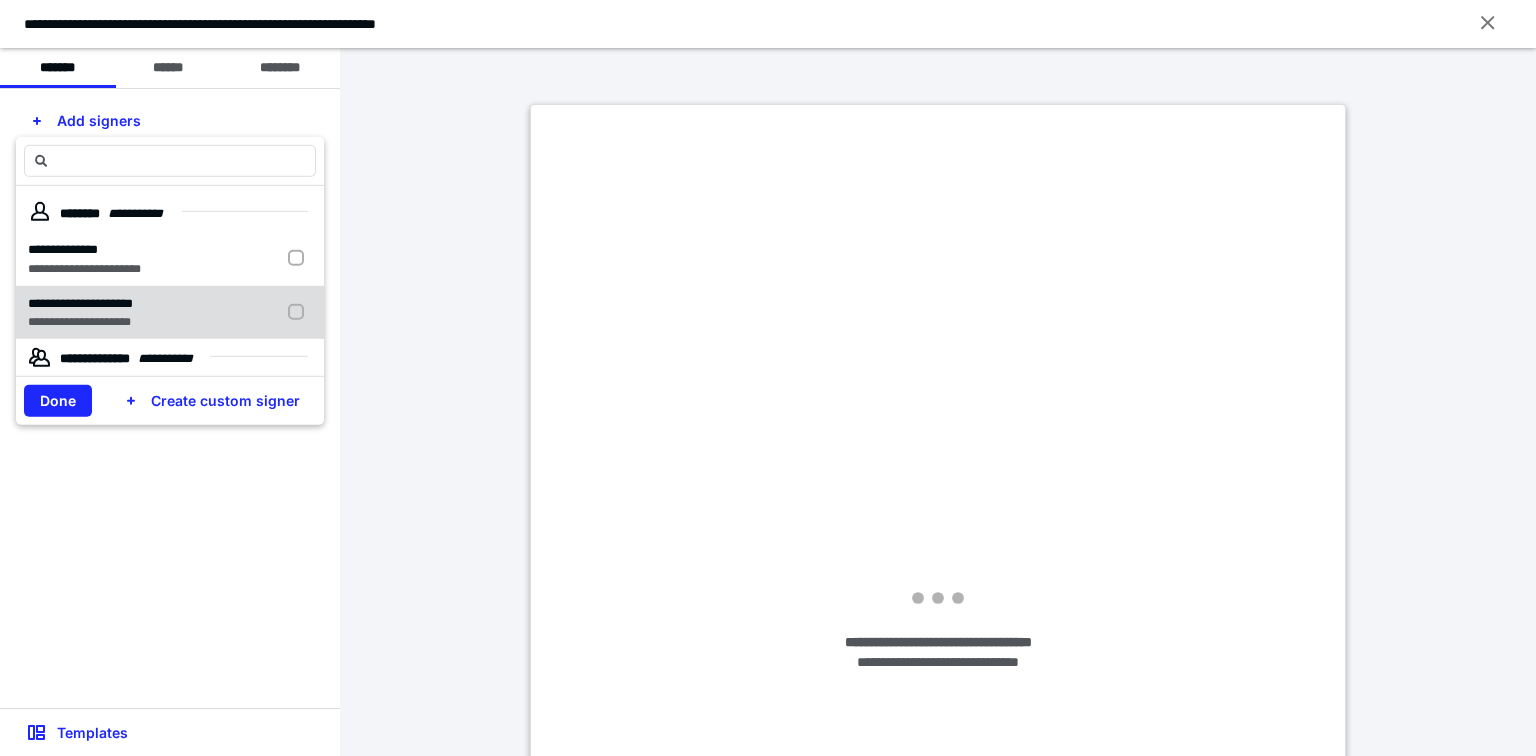click at bounding box center [300, 312] 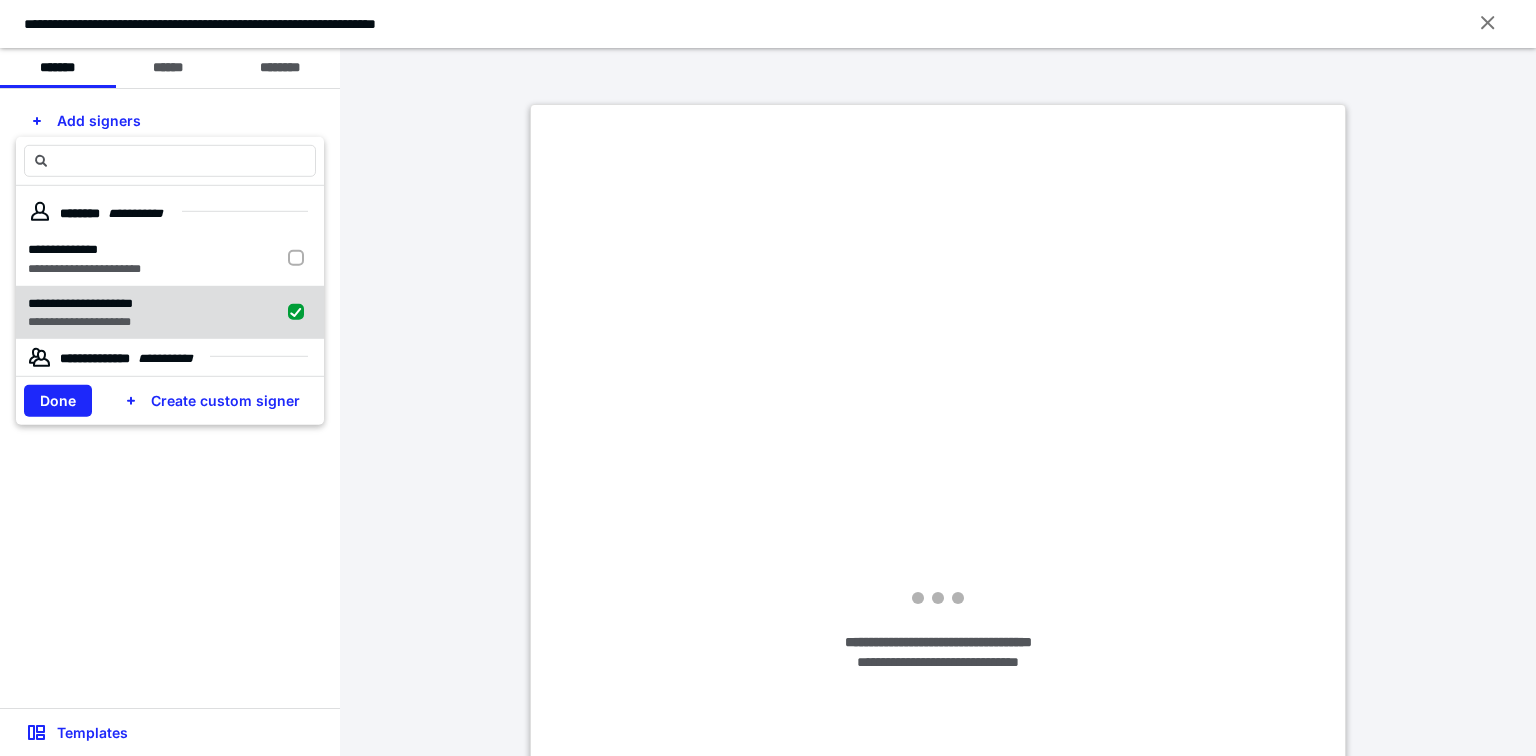 checkbox on "true" 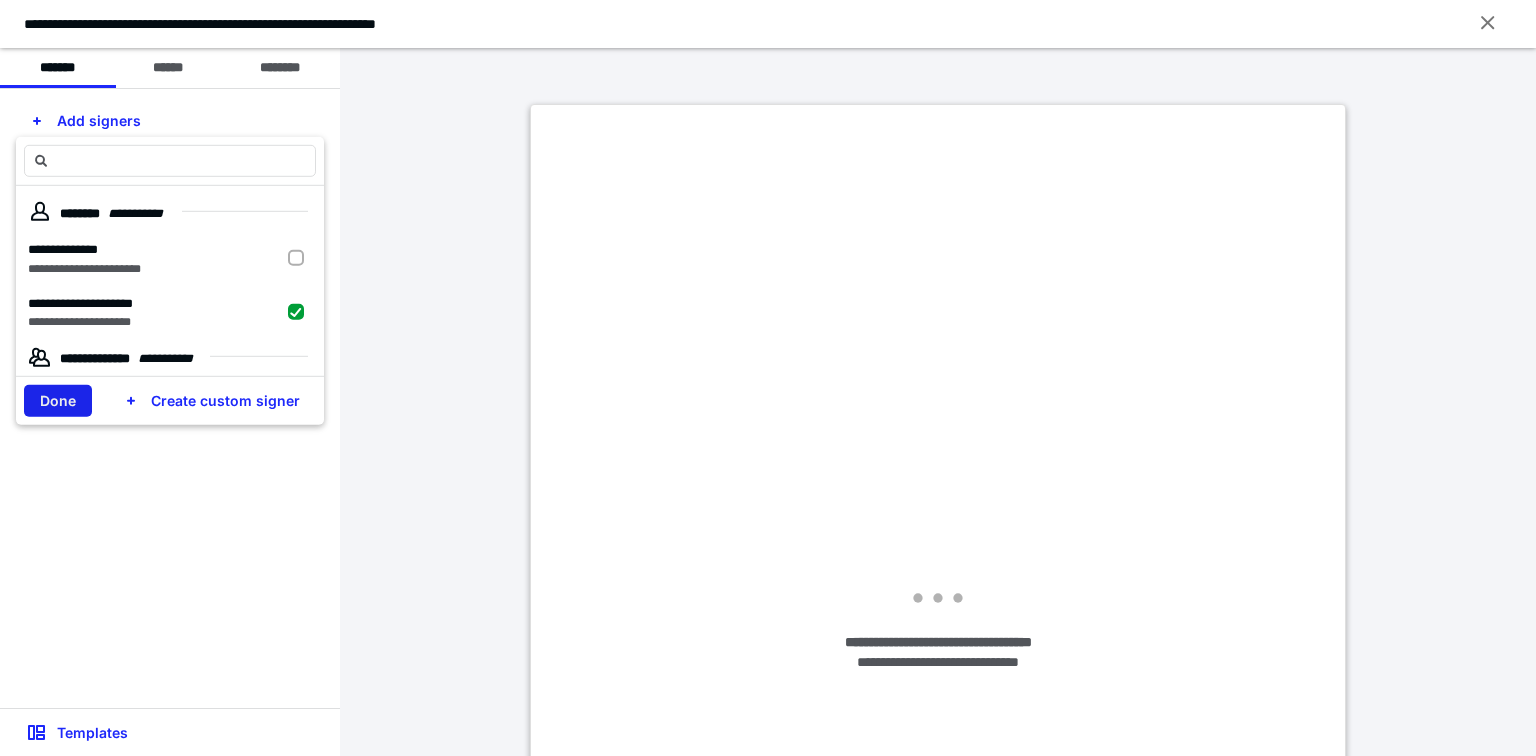 click on "Done" at bounding box center [58, 401] 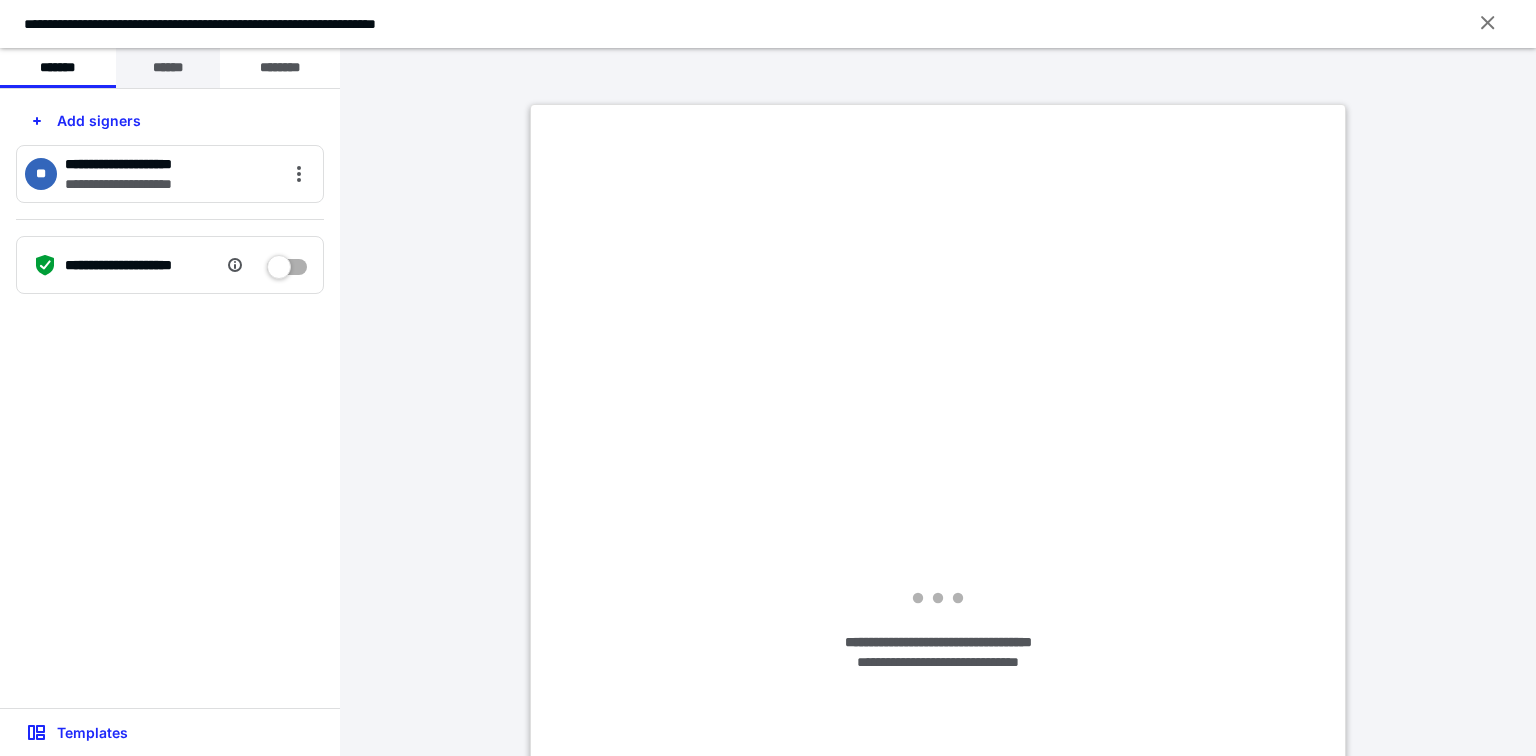 click on "******" at bounding box center (168, 68) 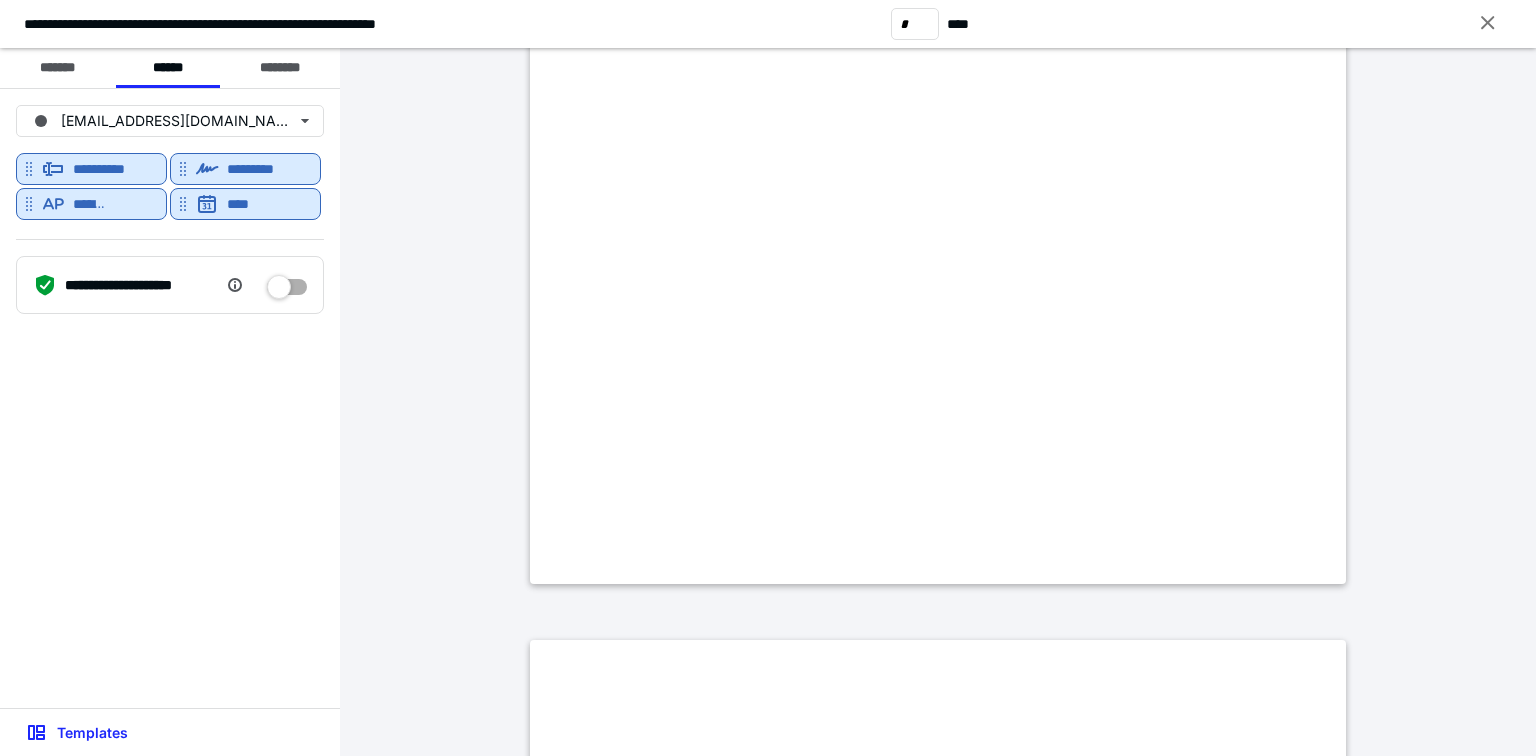 type on "*" 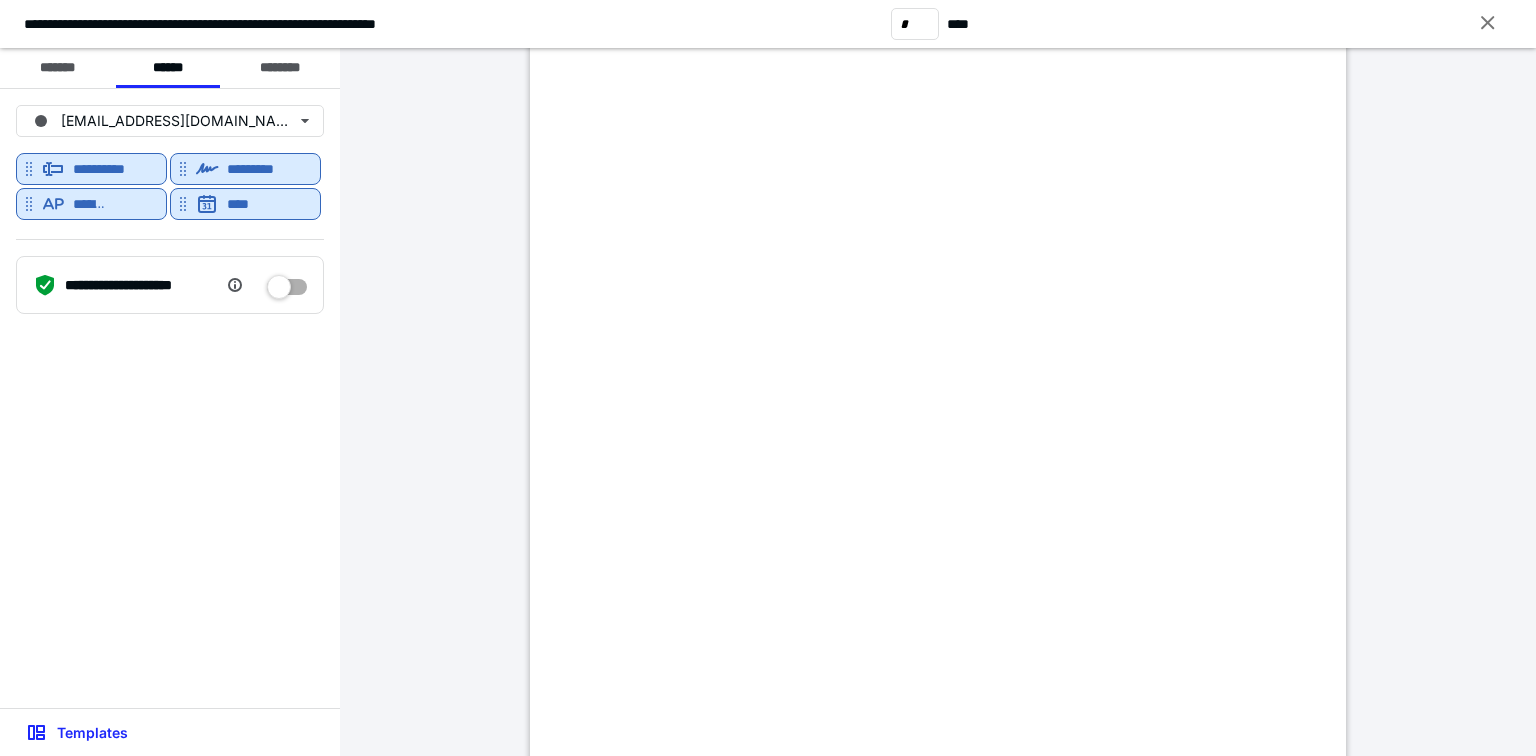 scroll, scrollTop: 3760, scrollLeft: 0, axis: vertical 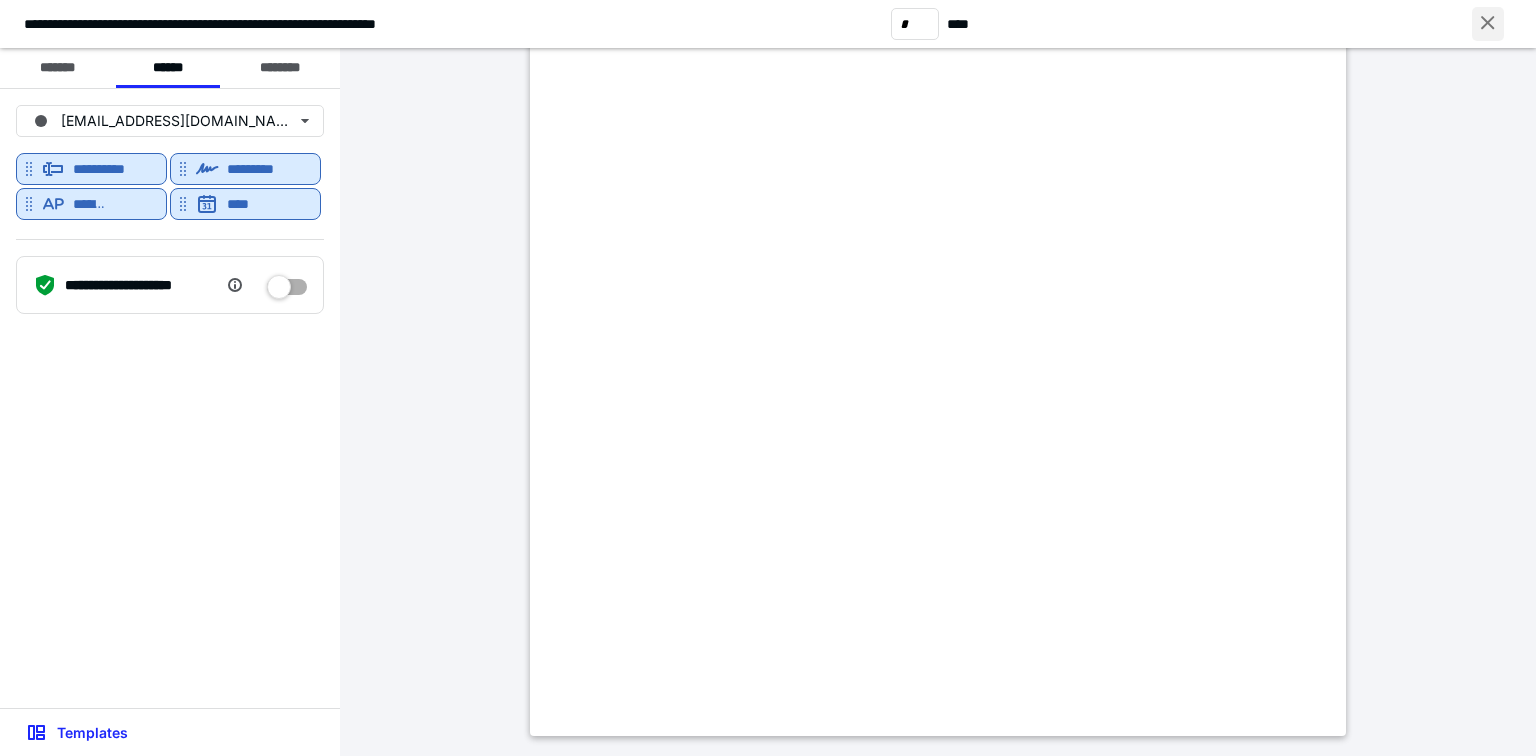 click at bounding box center [1488, 24] 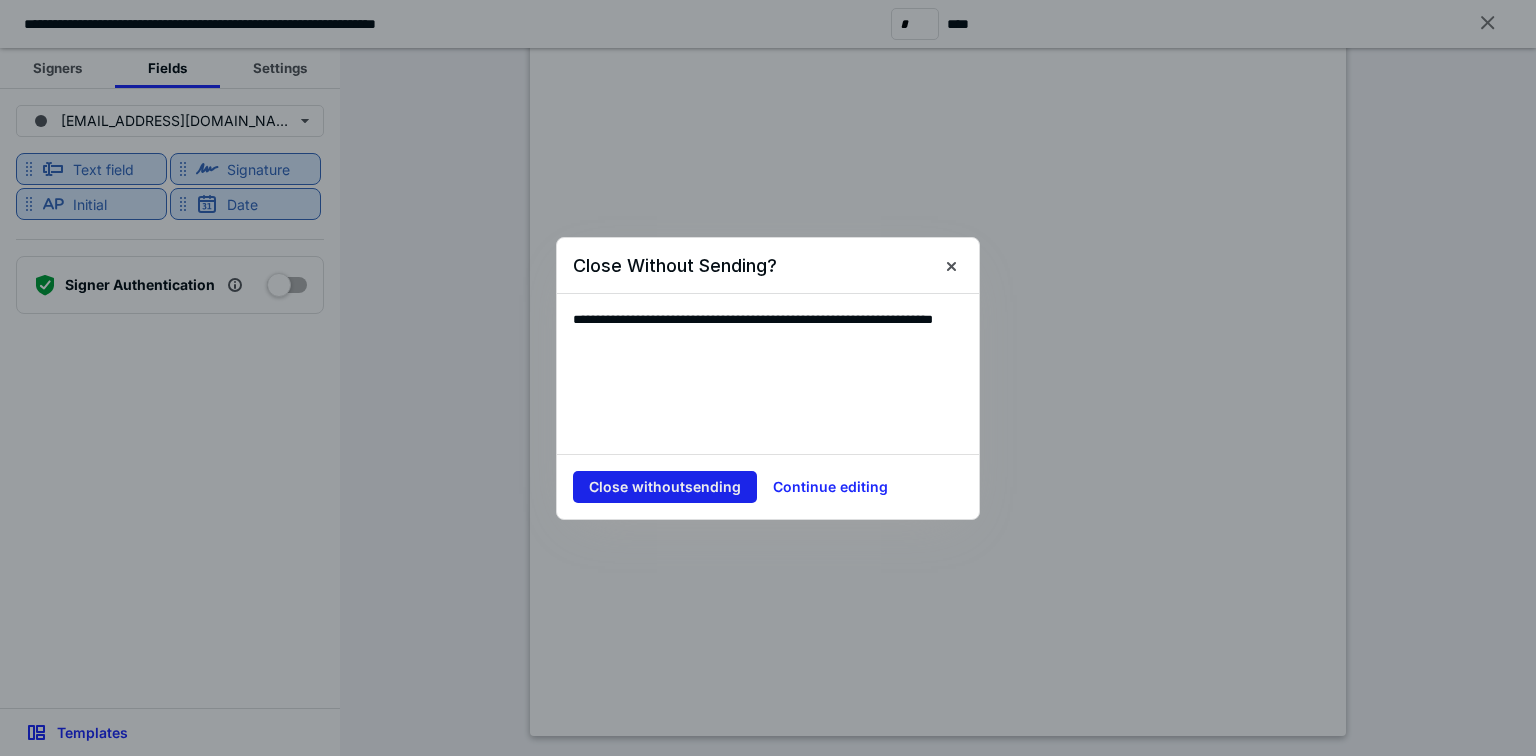click on "Close without  sending" at bounding box center (665, 487) 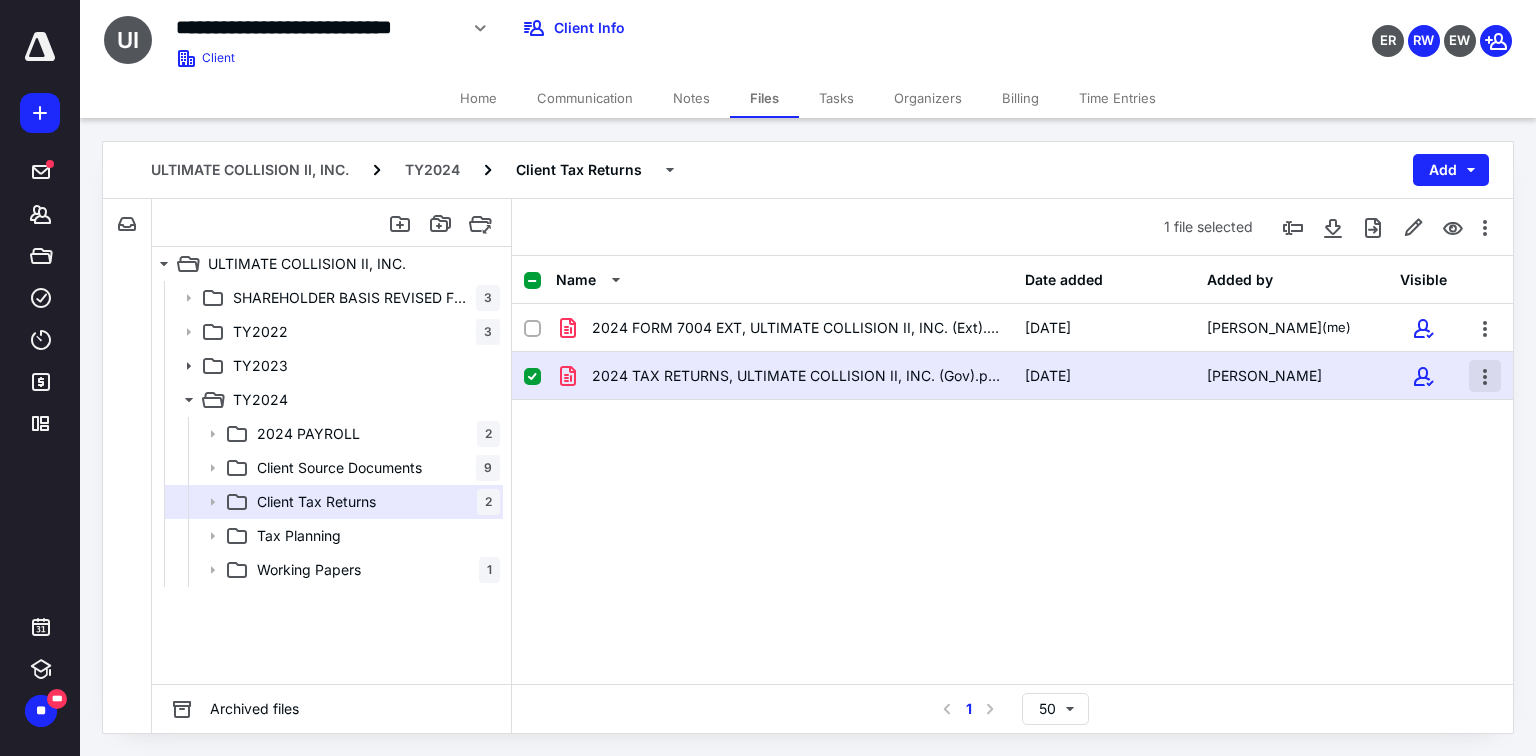 click at bounding box center [1485, 376] 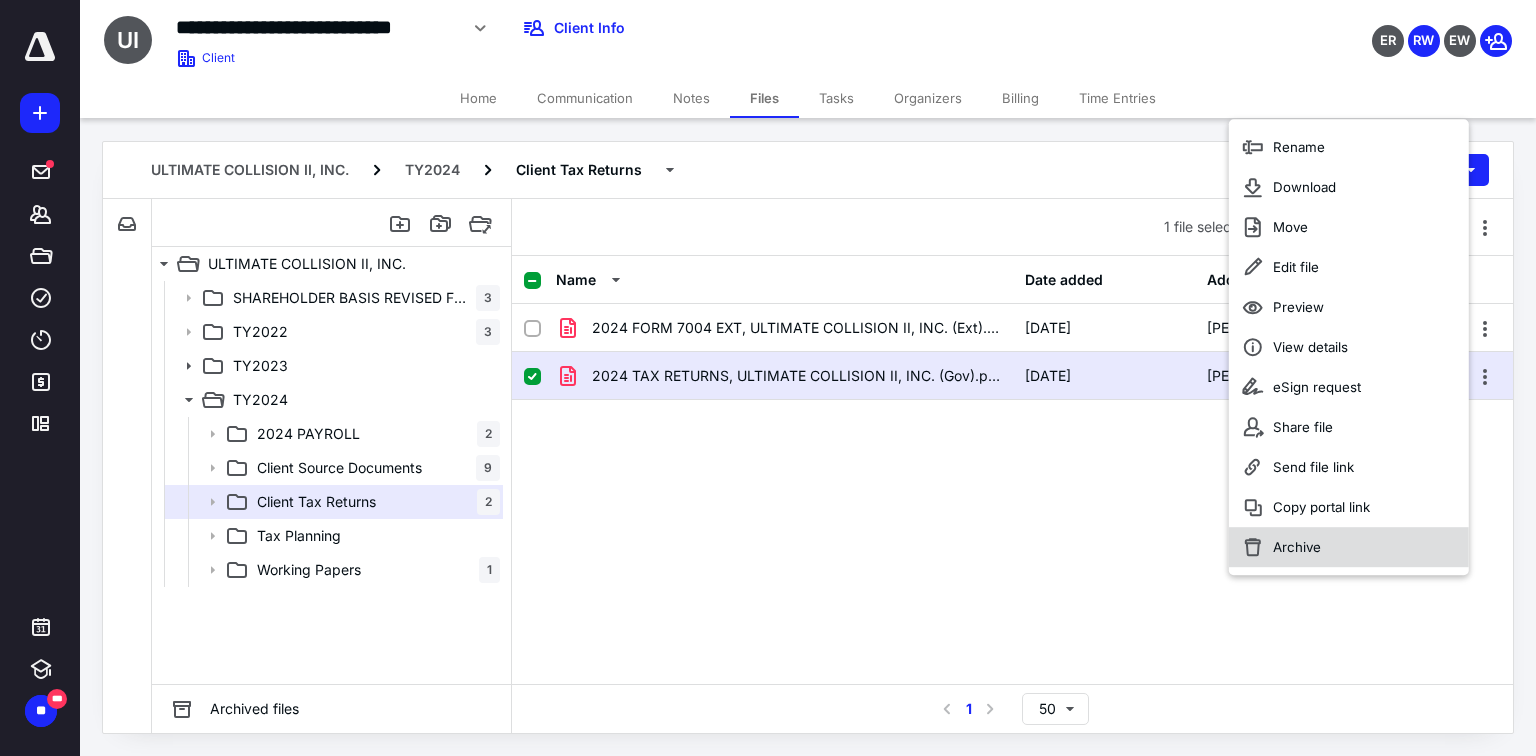 click on "Archive" at bounding box center (1297, 547) 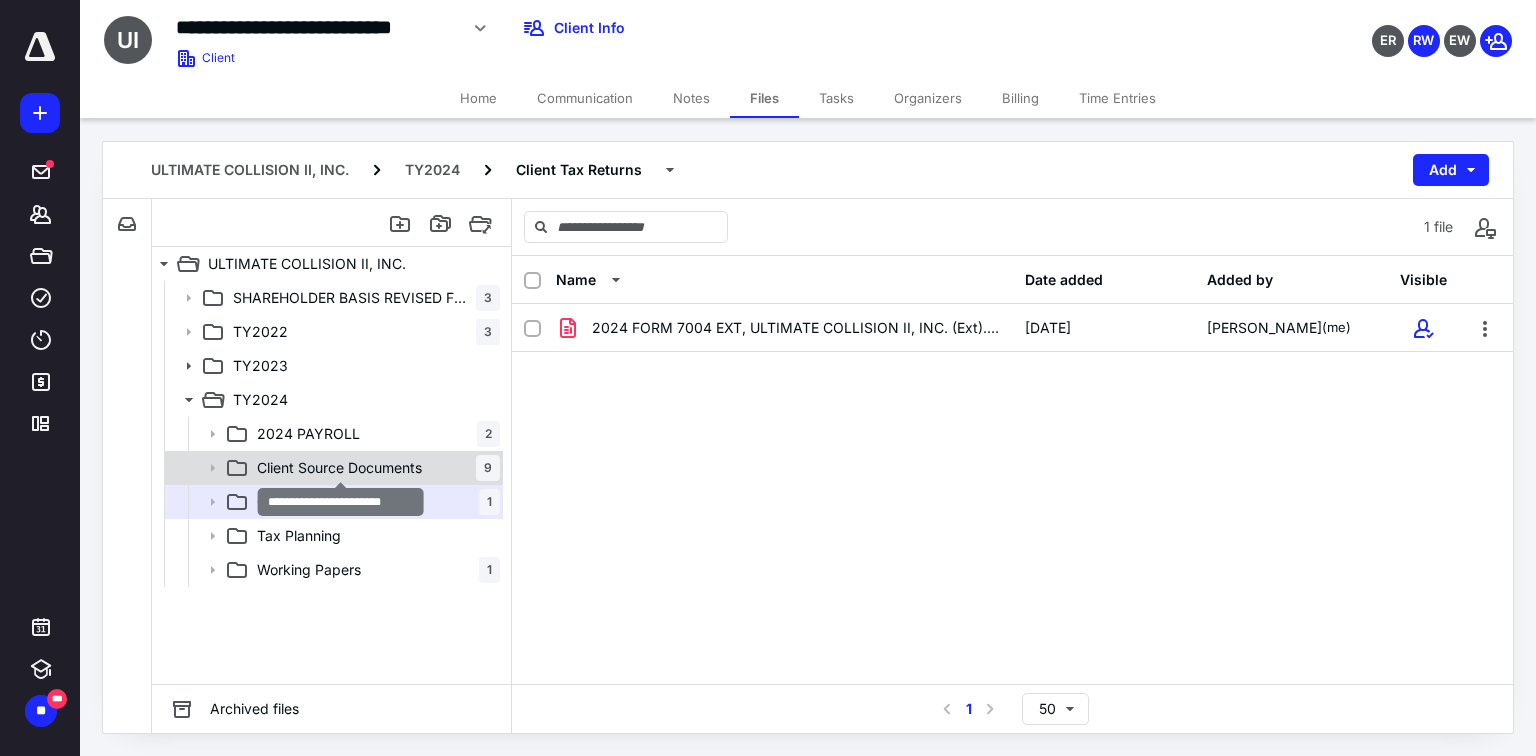 click on "Client Source Documents" at bounding box center (339, 468) 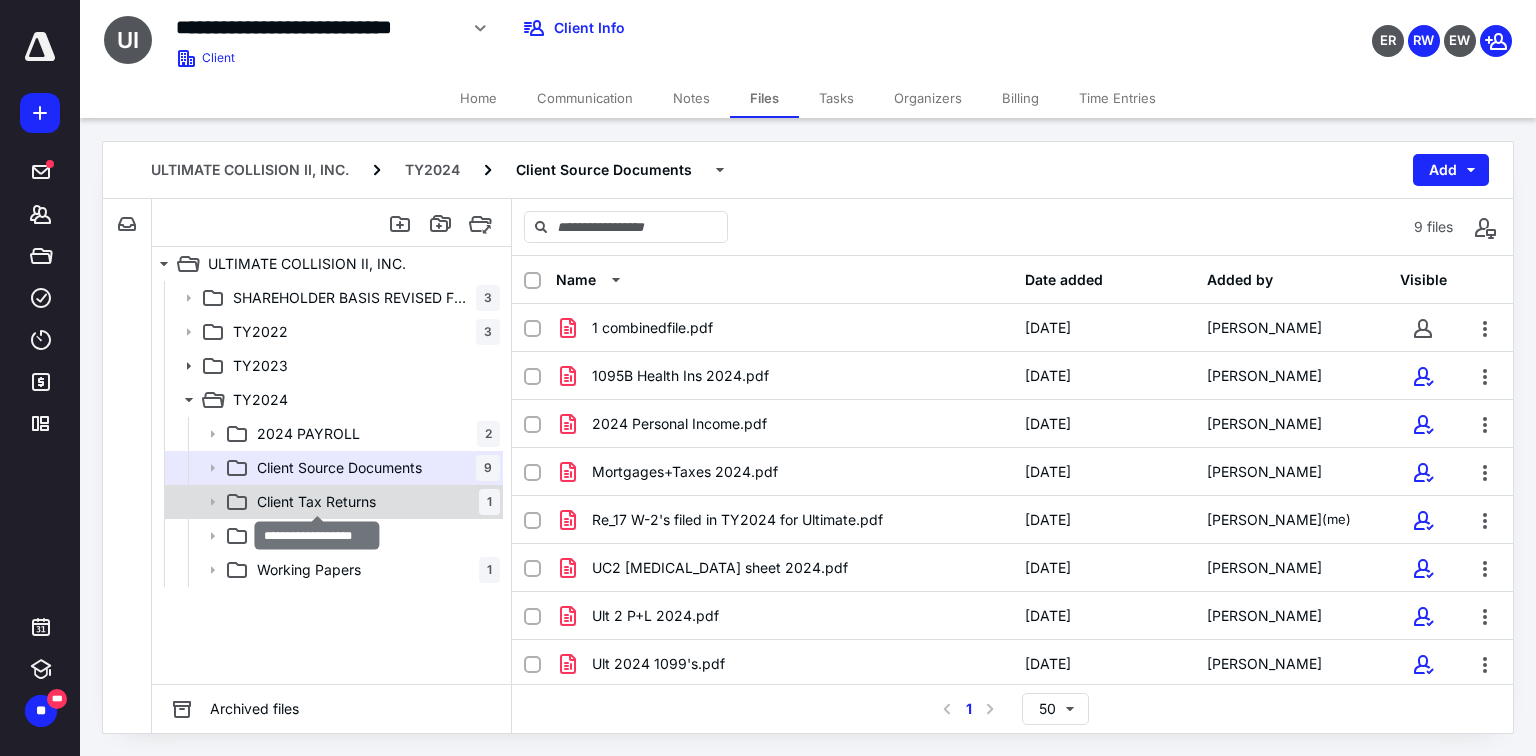 click on "Client Tax Returns" at bounding box center [316, 502] 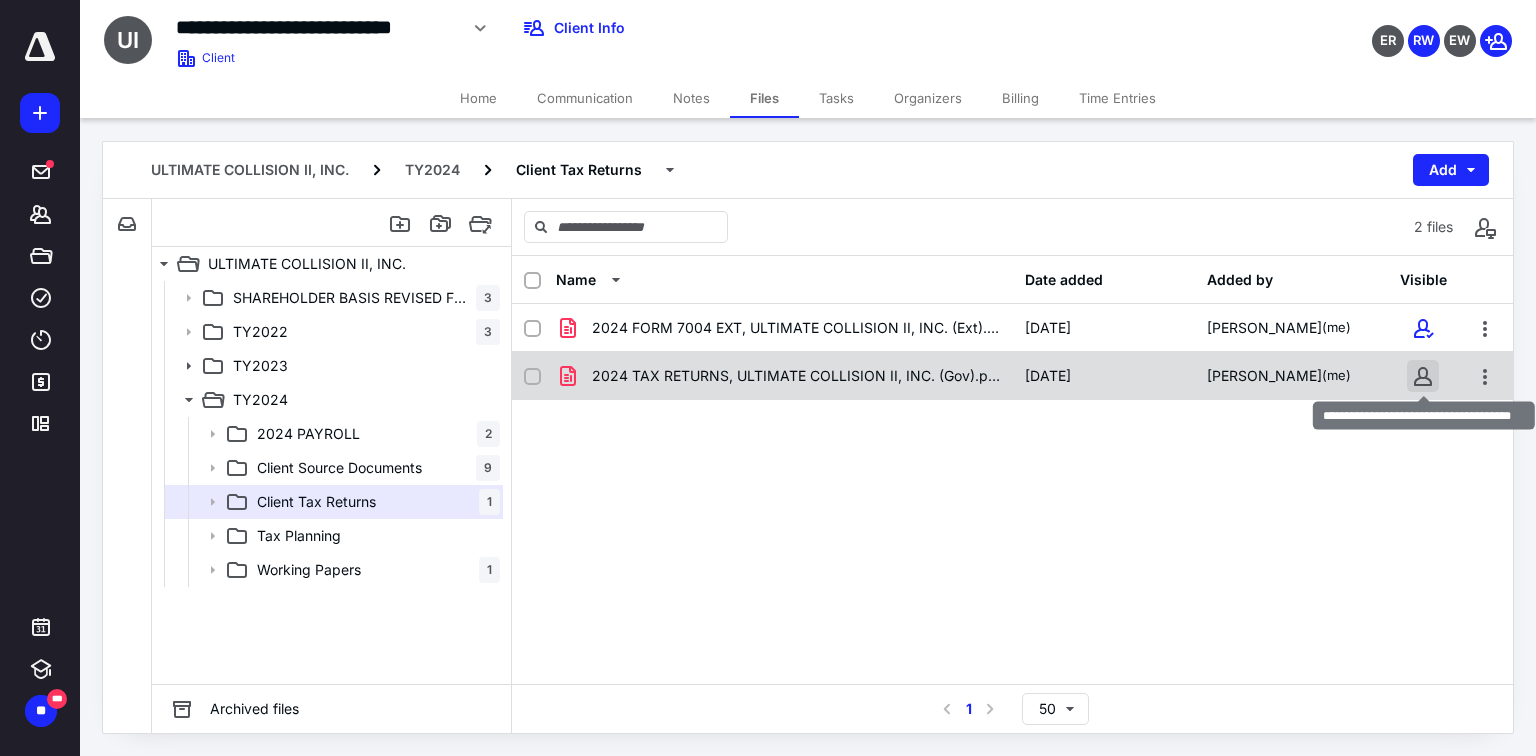 click at bounding box center [1423, 376] 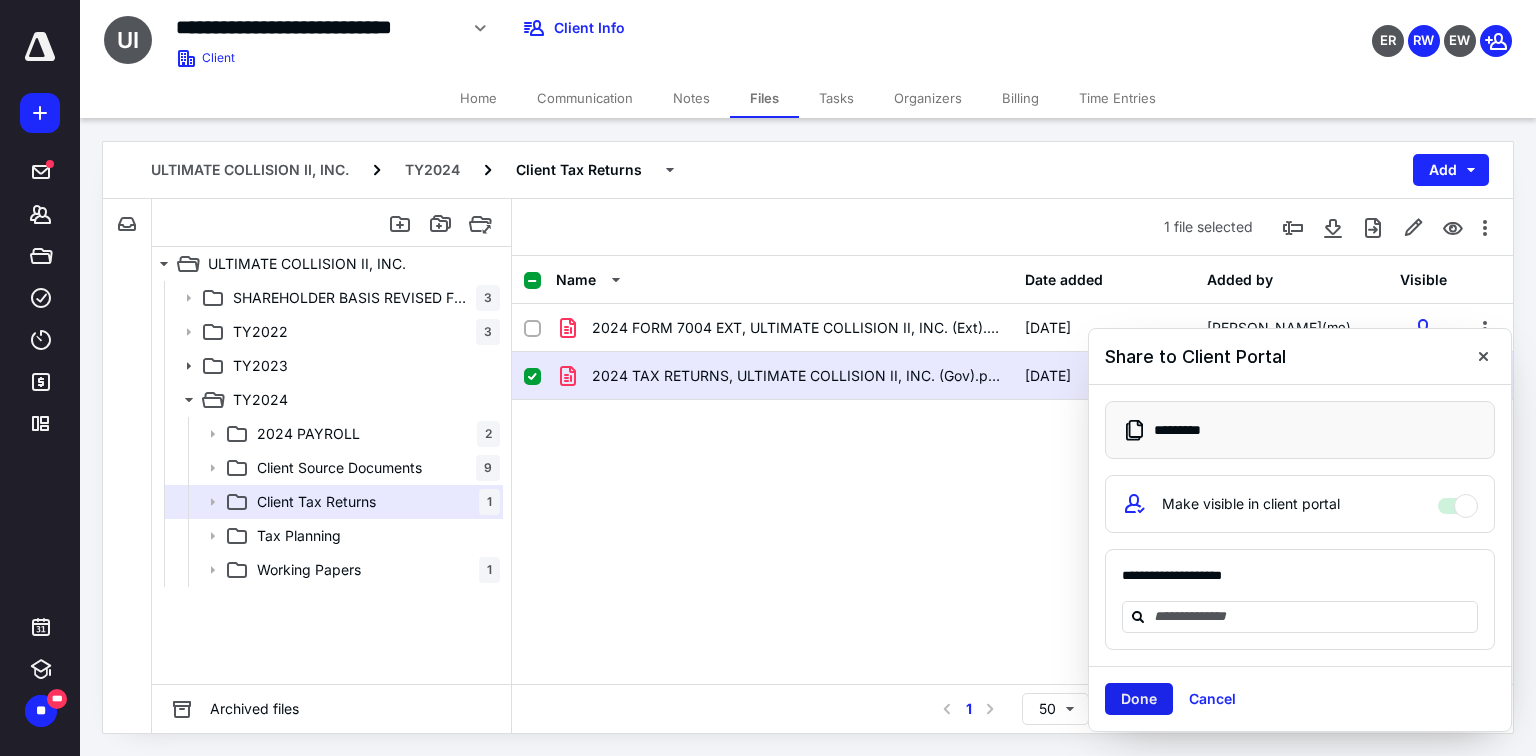 click on "Done" at bounding box center (1139, 699) 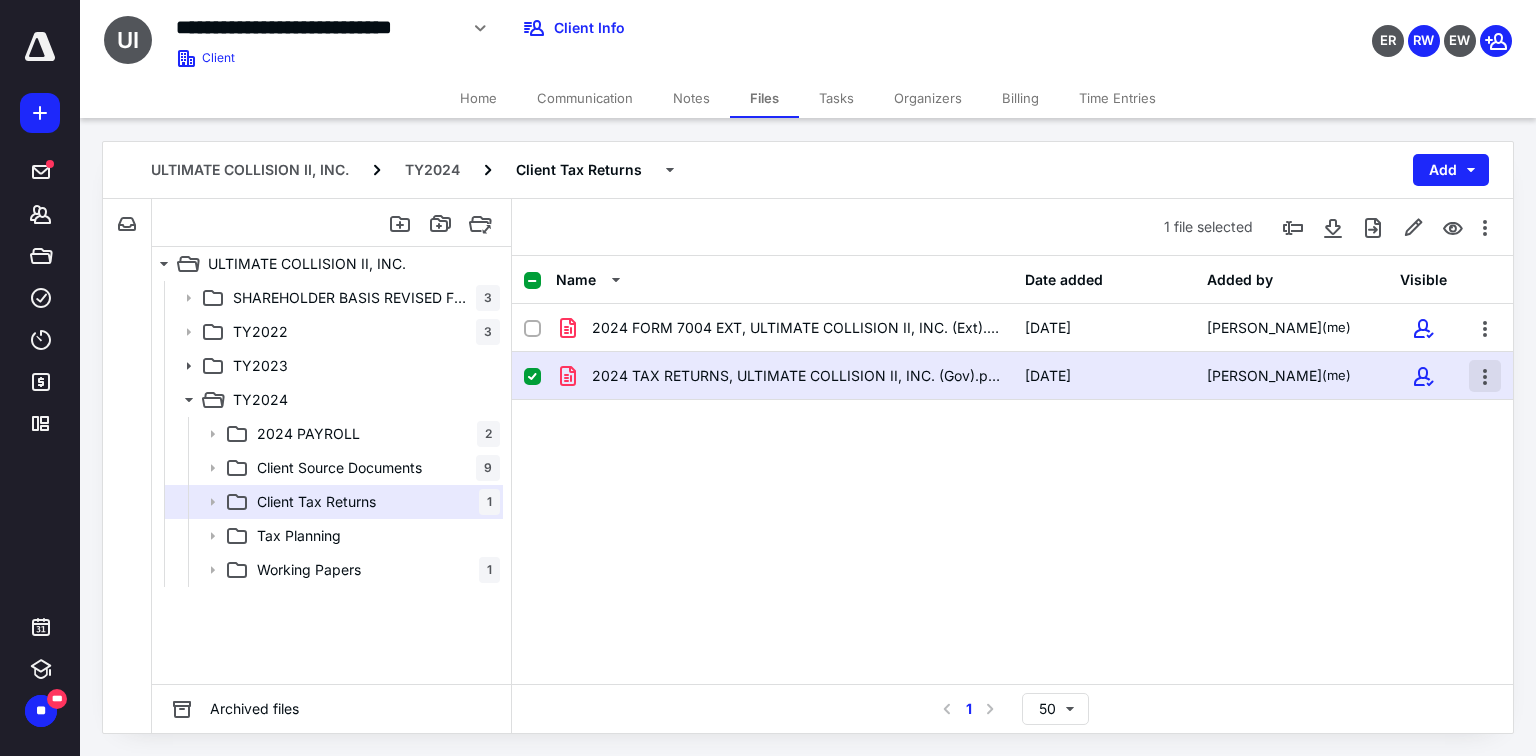 click at bounding box center (1485, 376) 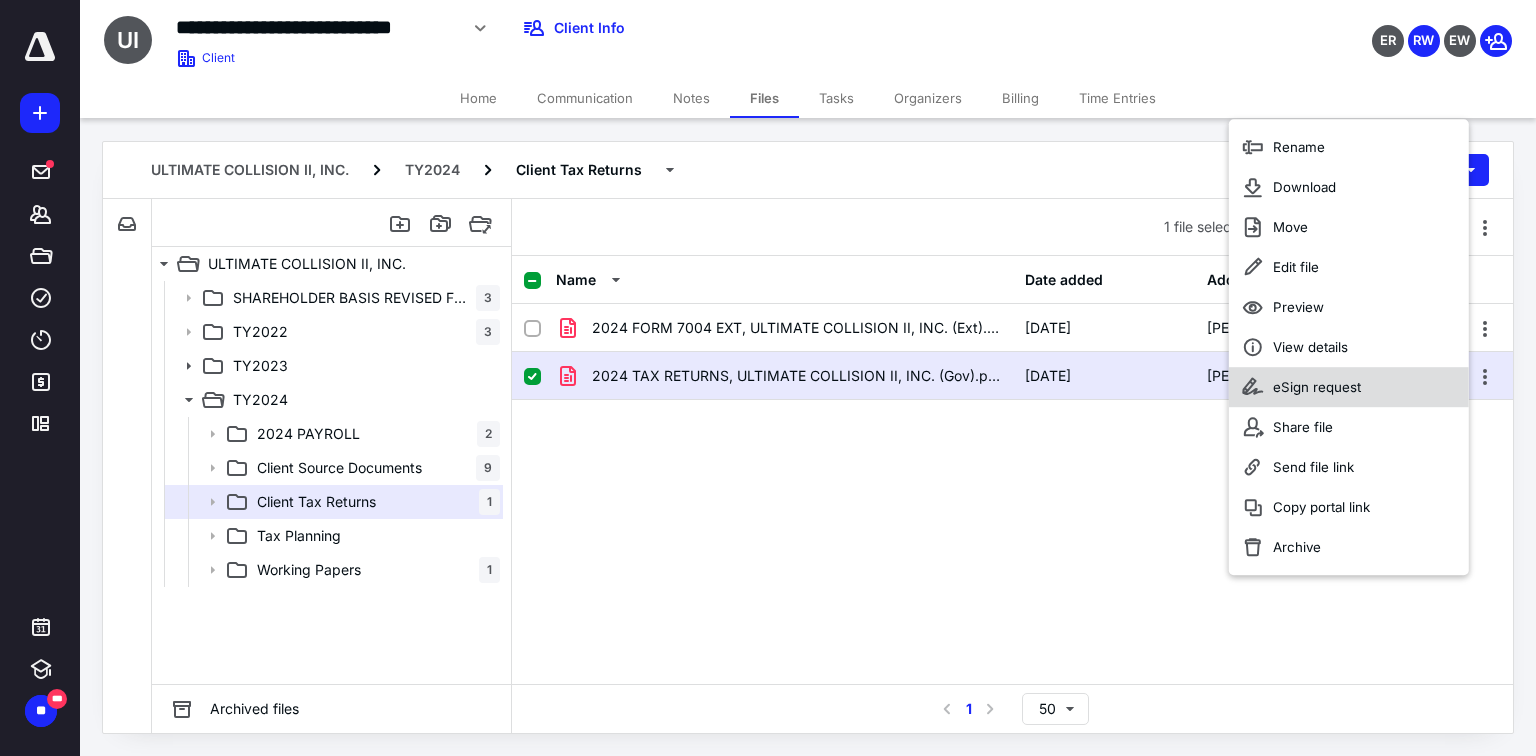 click on "eSign request" at bounding box center [1317, 387] 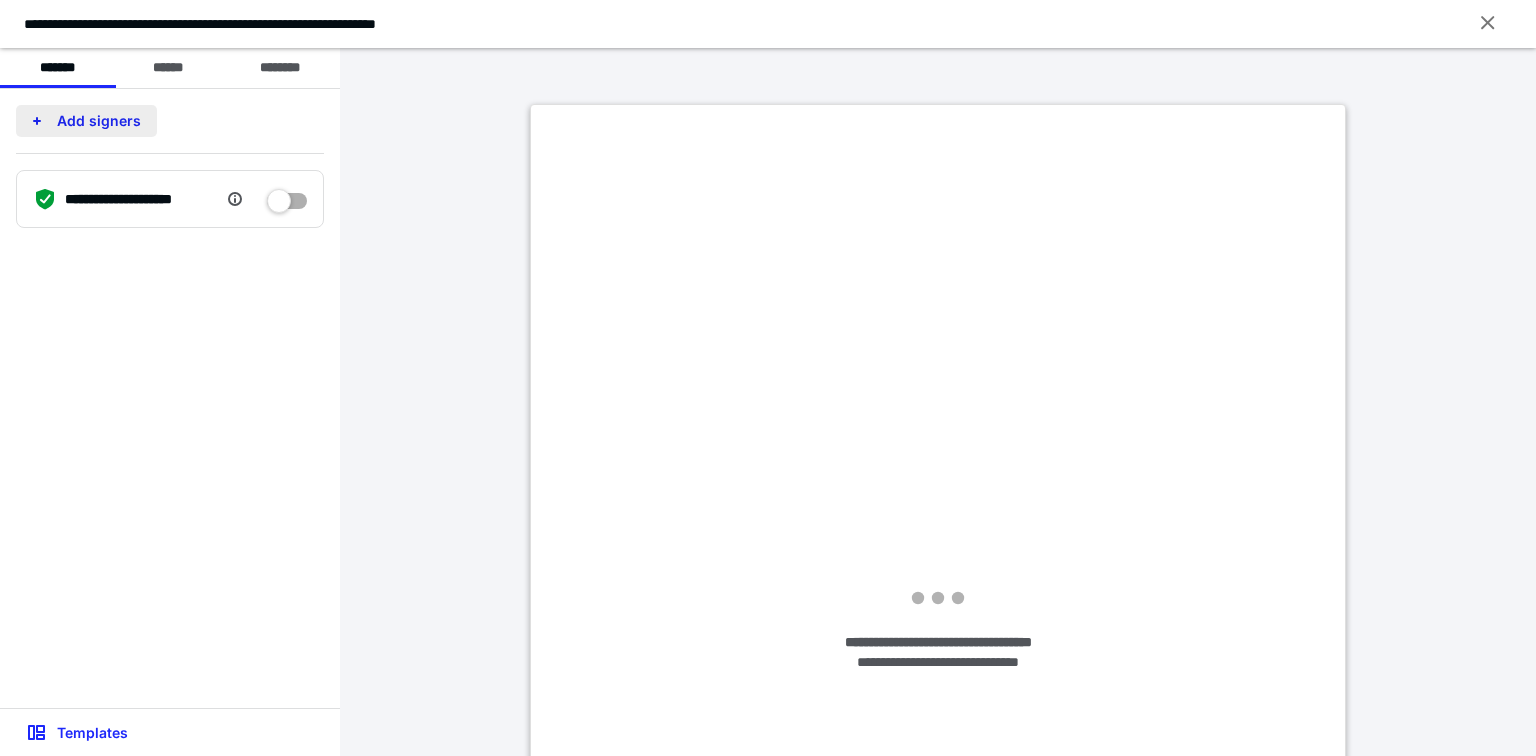 click on "Add signers" at bounding box center (86, 121) 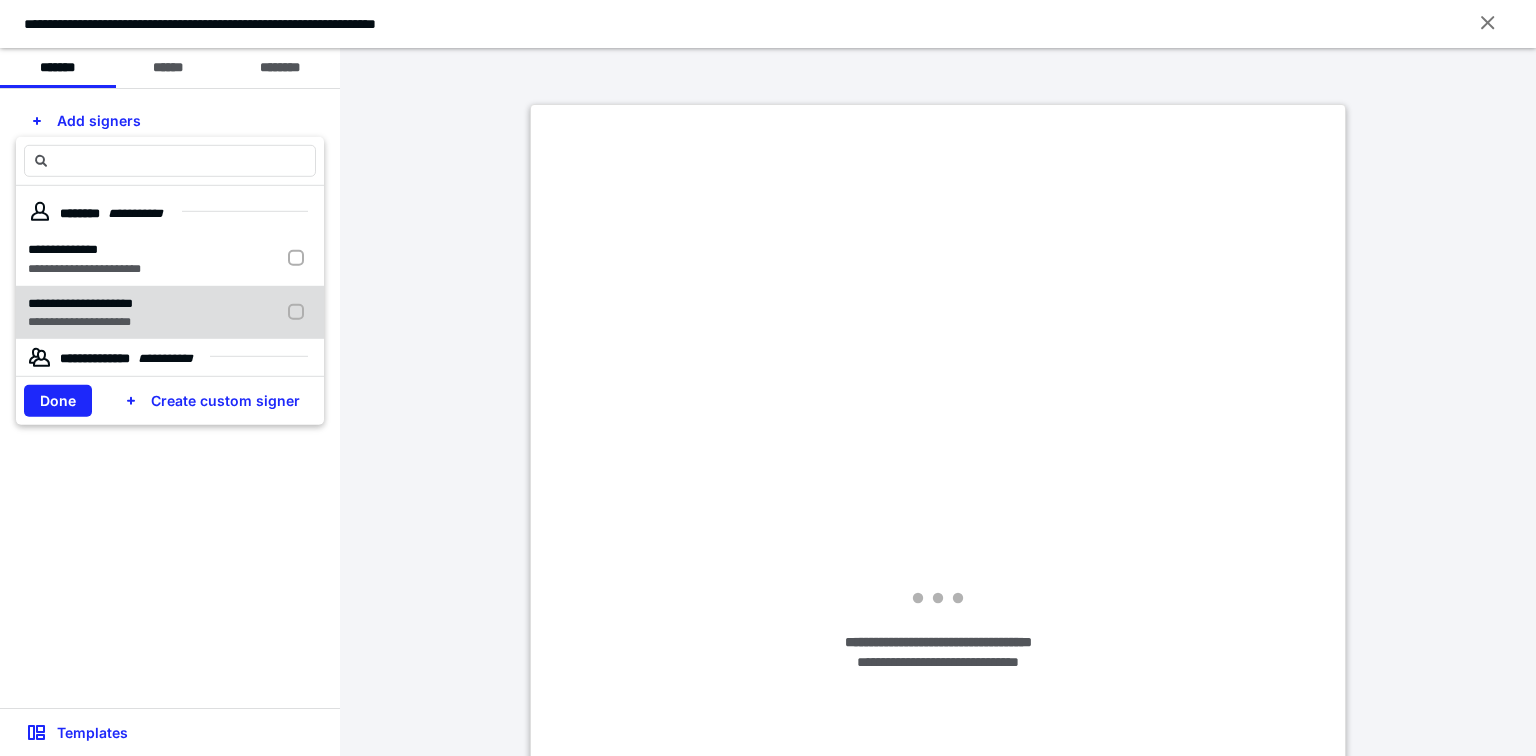 click at bounding box center [300, 312] 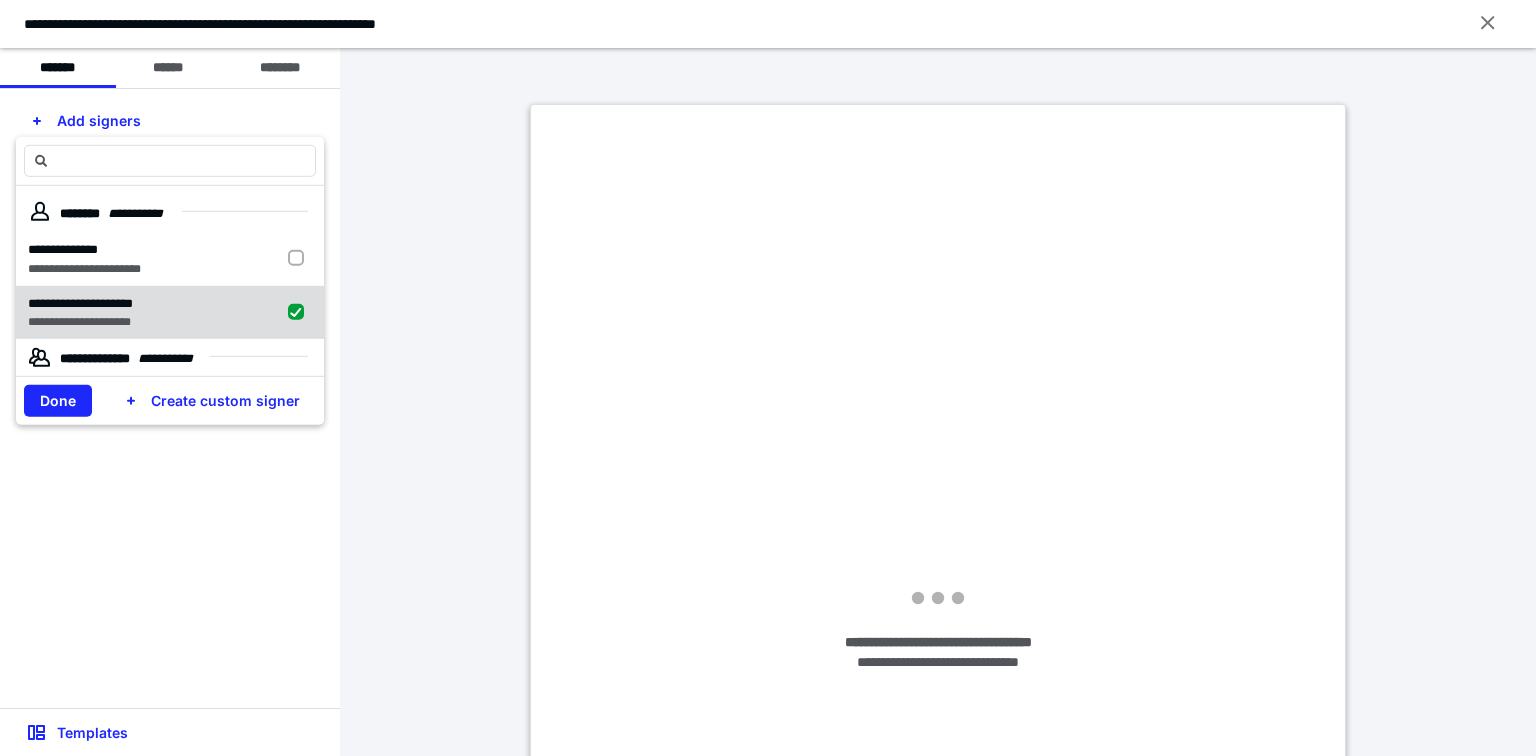checkbox on "true" 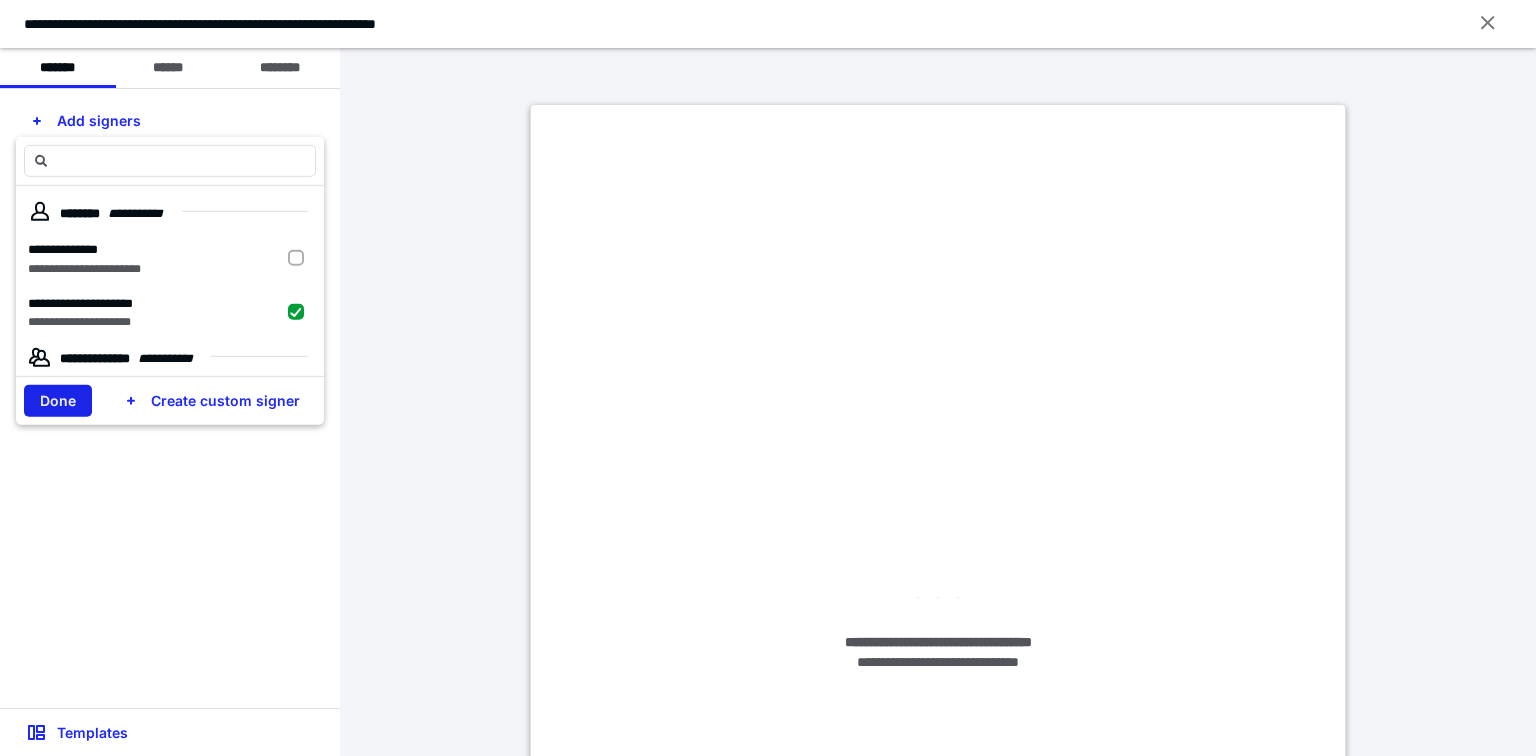click on "Done" at bounding box center (58, 401) 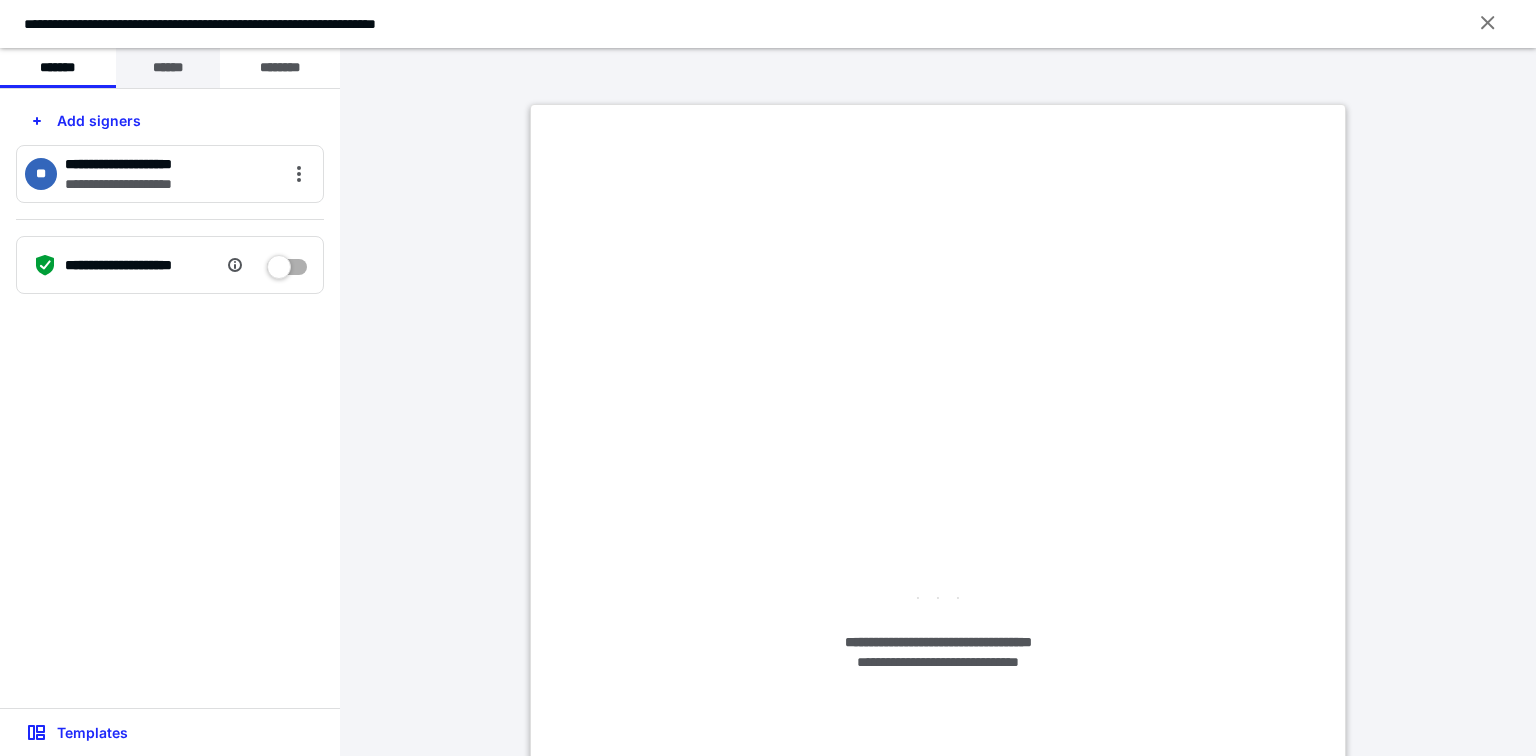 click on "******" at bounding box center [168, 68] 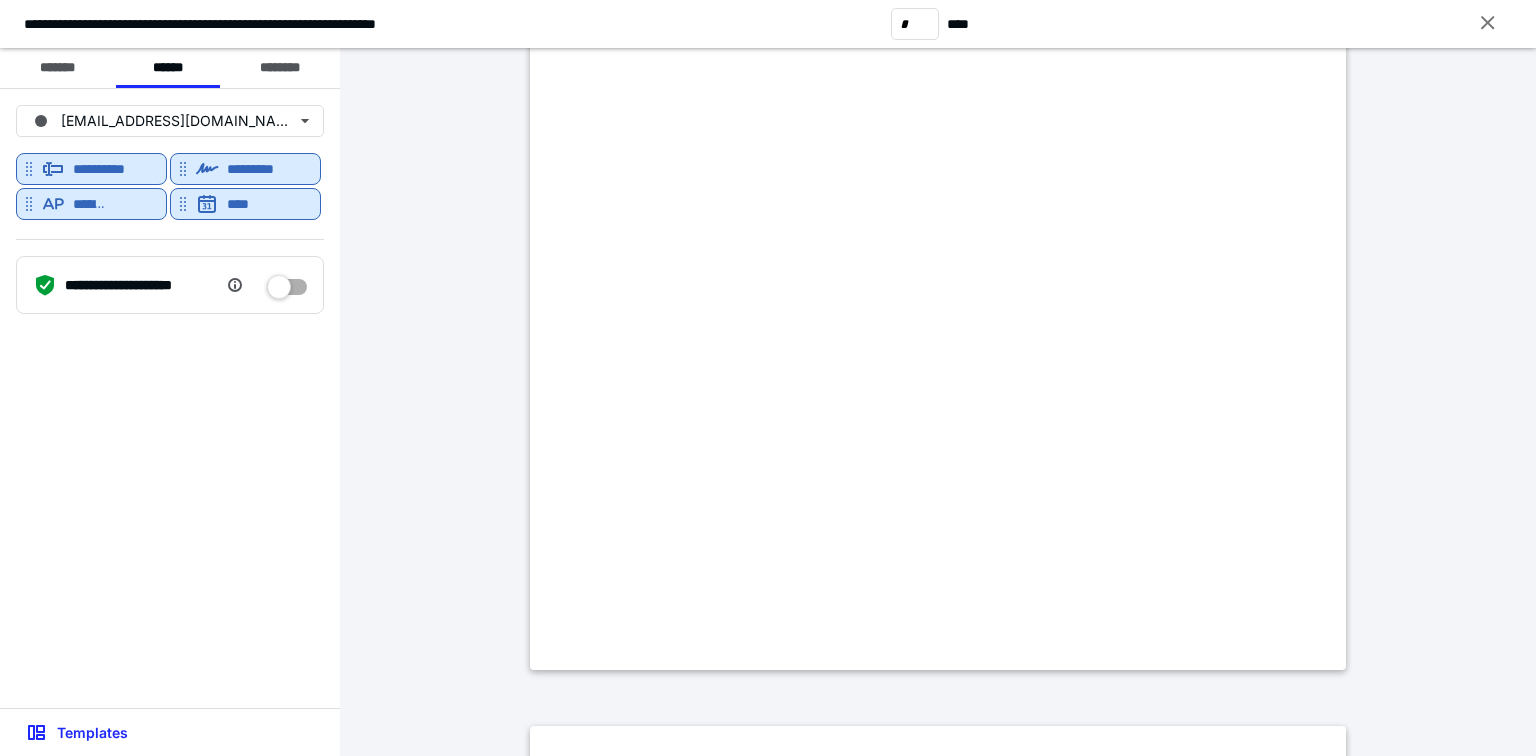 scroll, scrollTop: 3840, scrollLeft: 0, axis: vertical 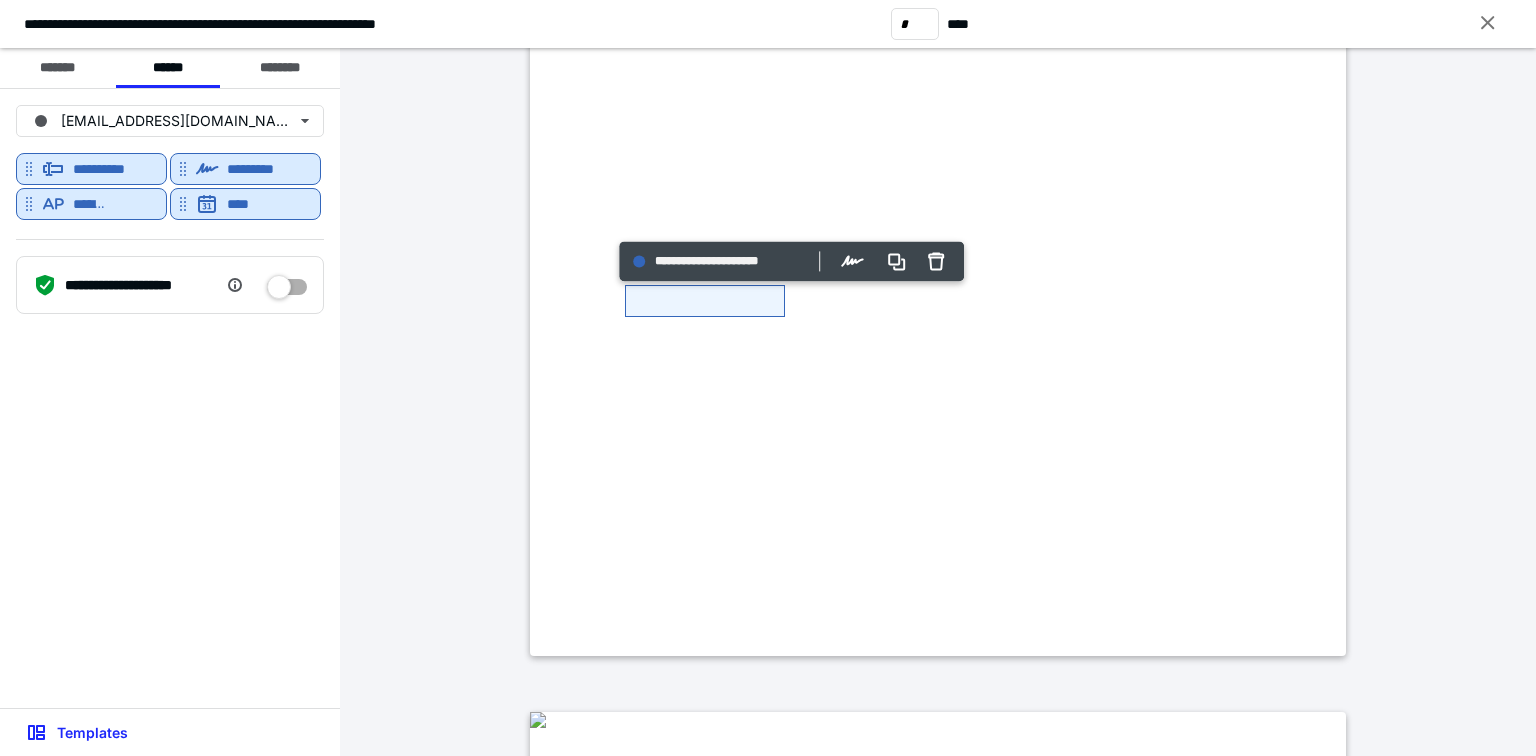 click at bounding box center [538, -392] 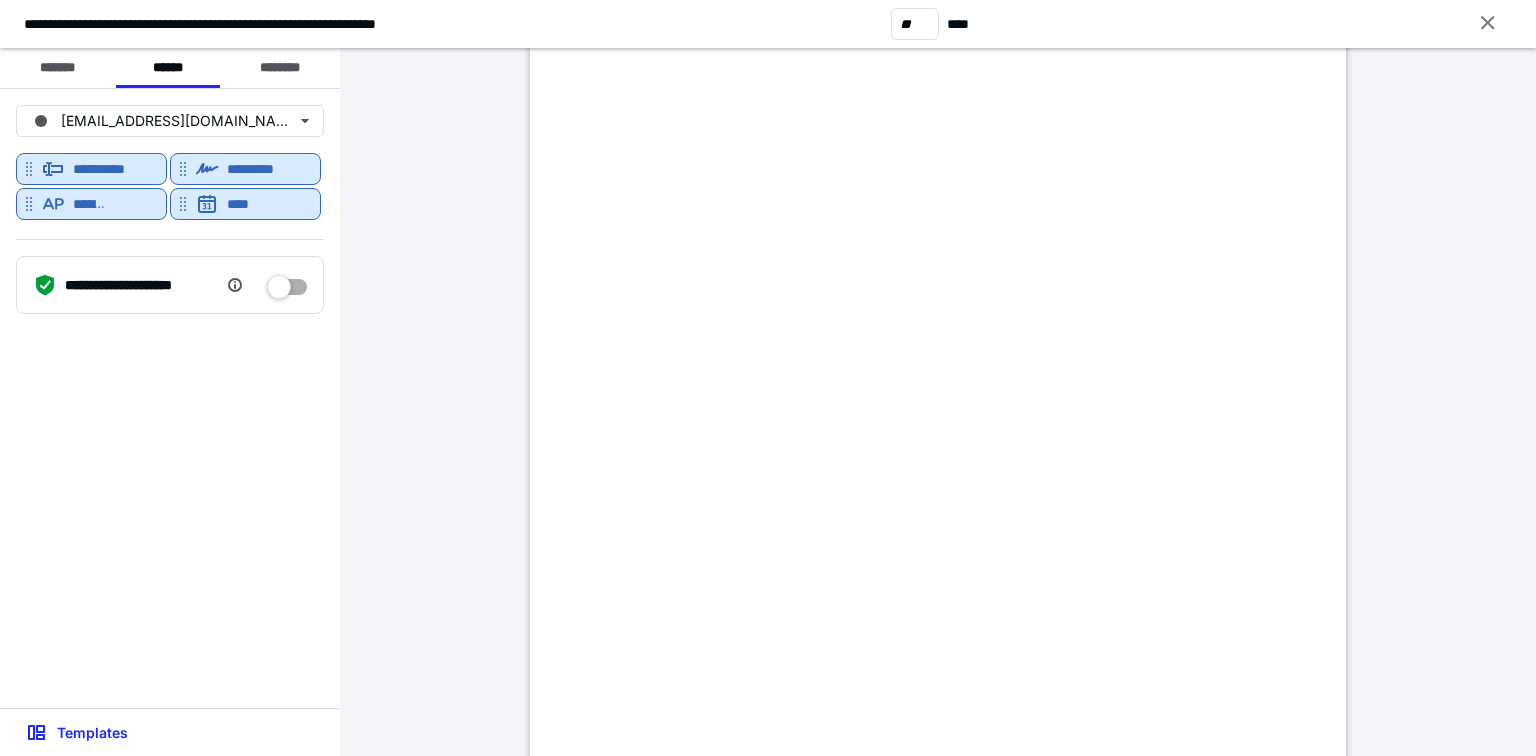 scroll, scrollTop: 20093, scrollLeft: 0, axis: vertical 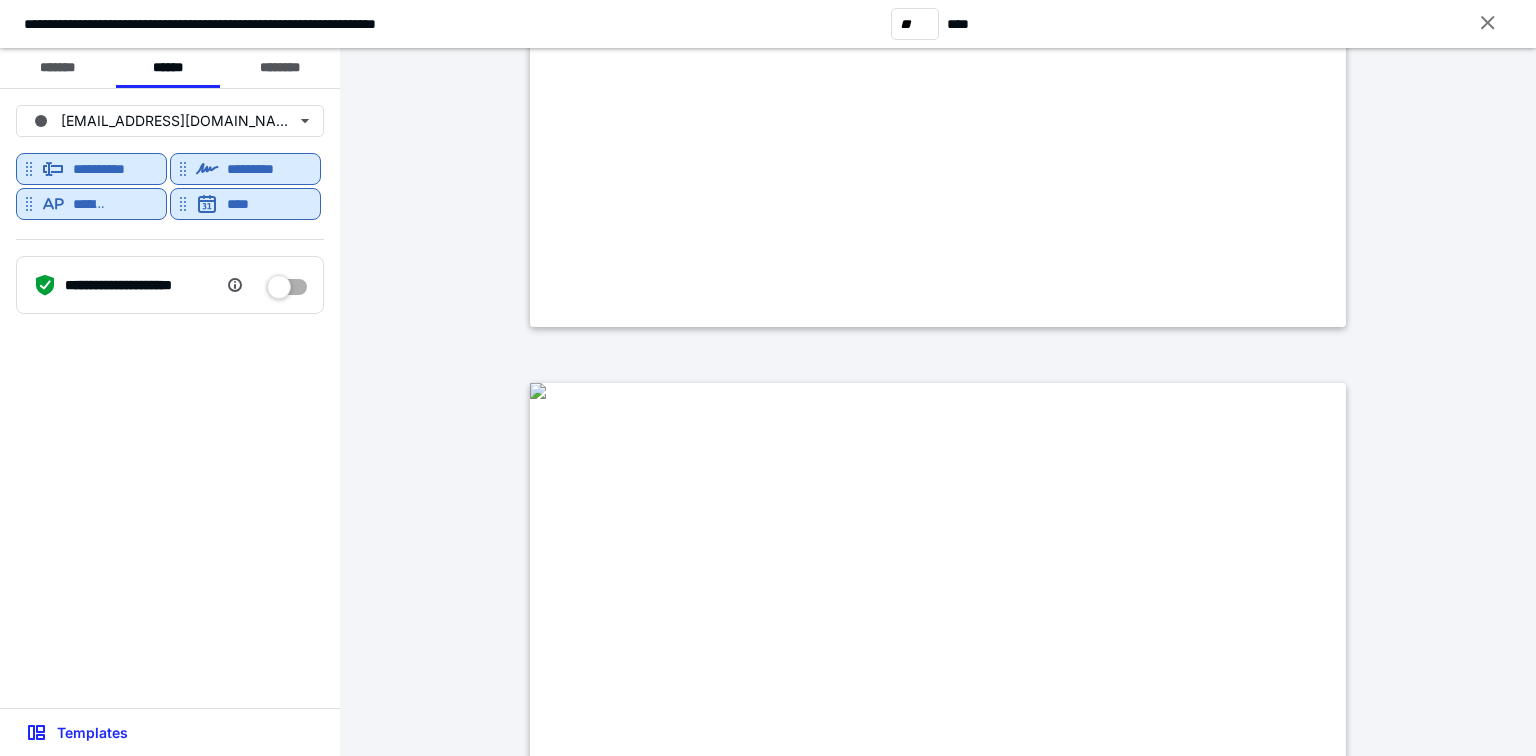 type on "**" 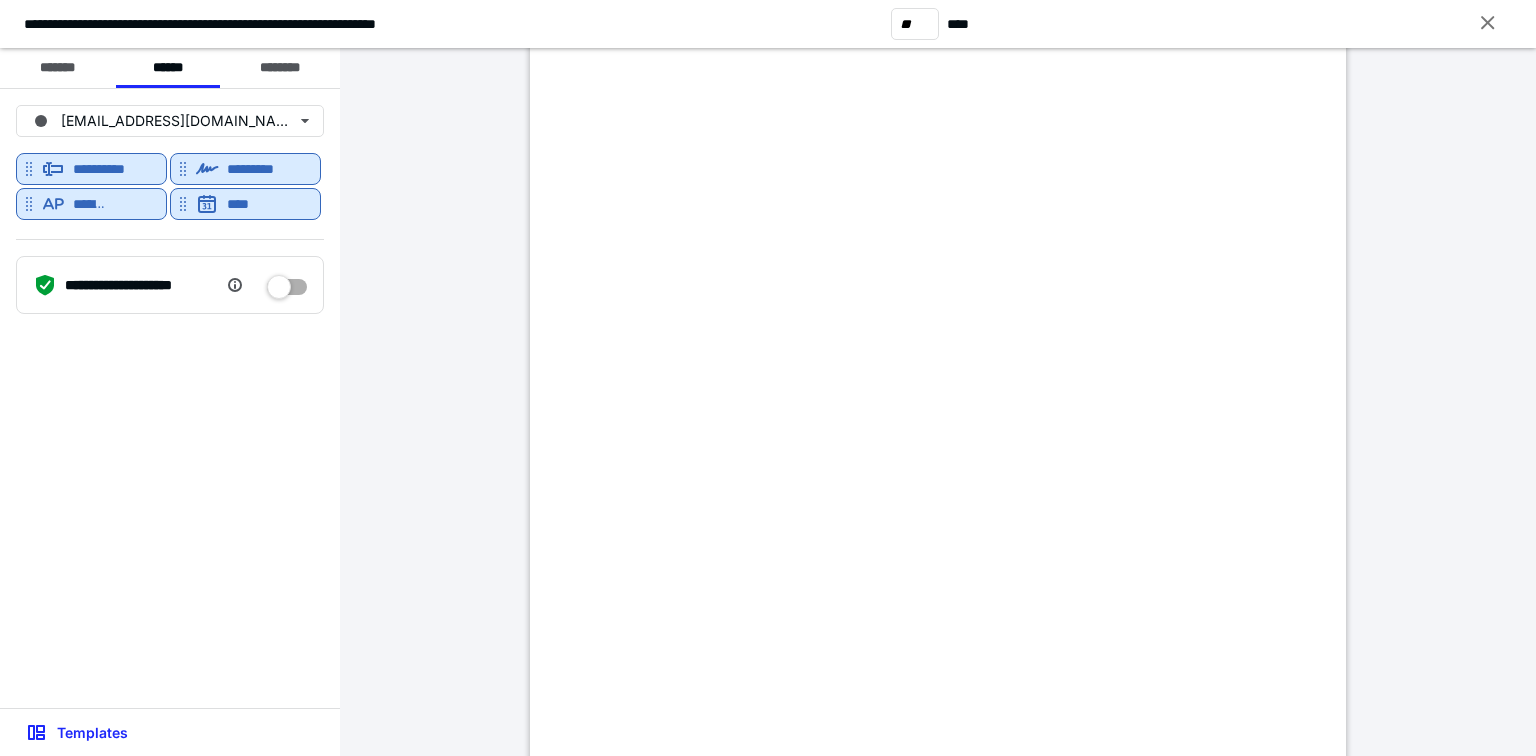 scroll, scrollTop: 22833, scrollLeft: 0, axis: vertical 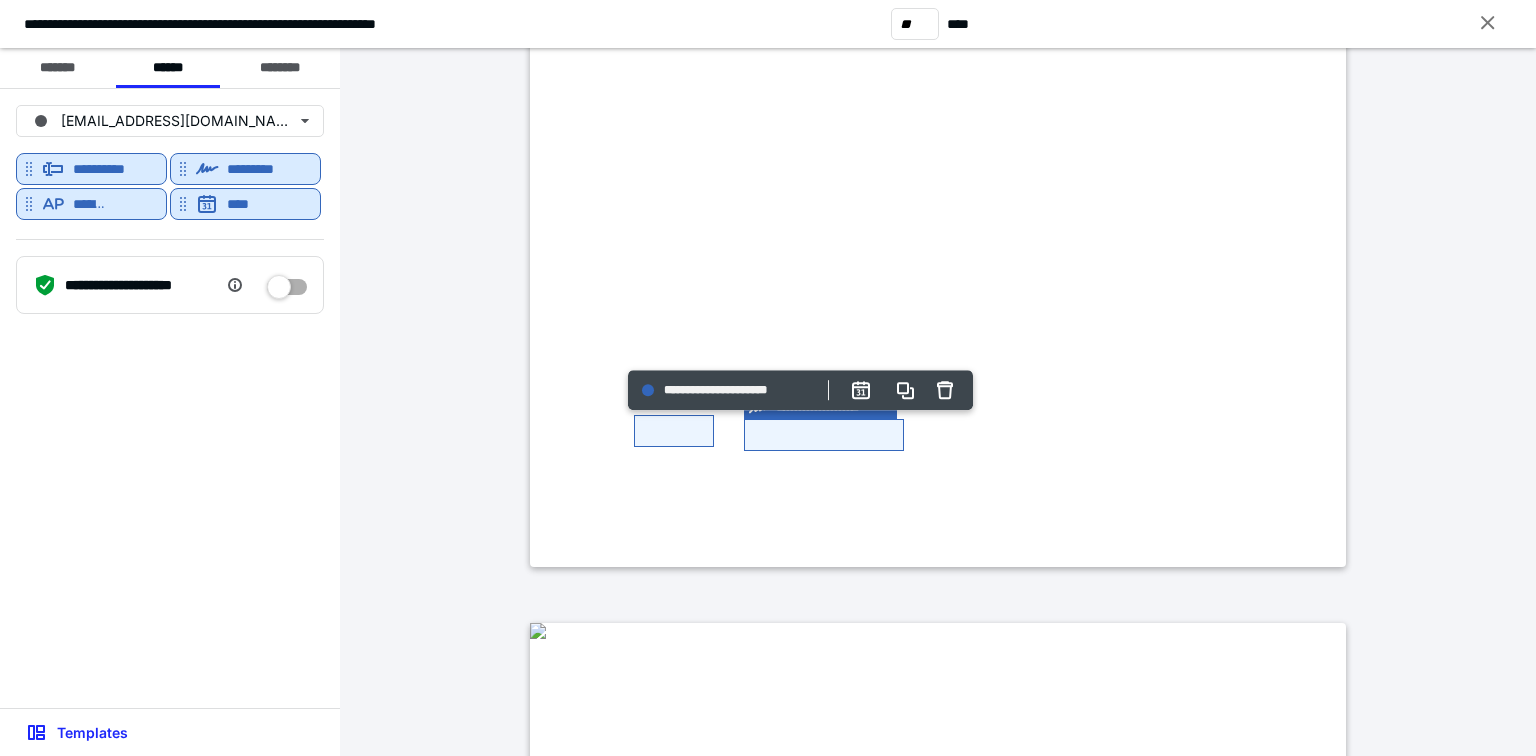 click at bounding box center (538, -481) 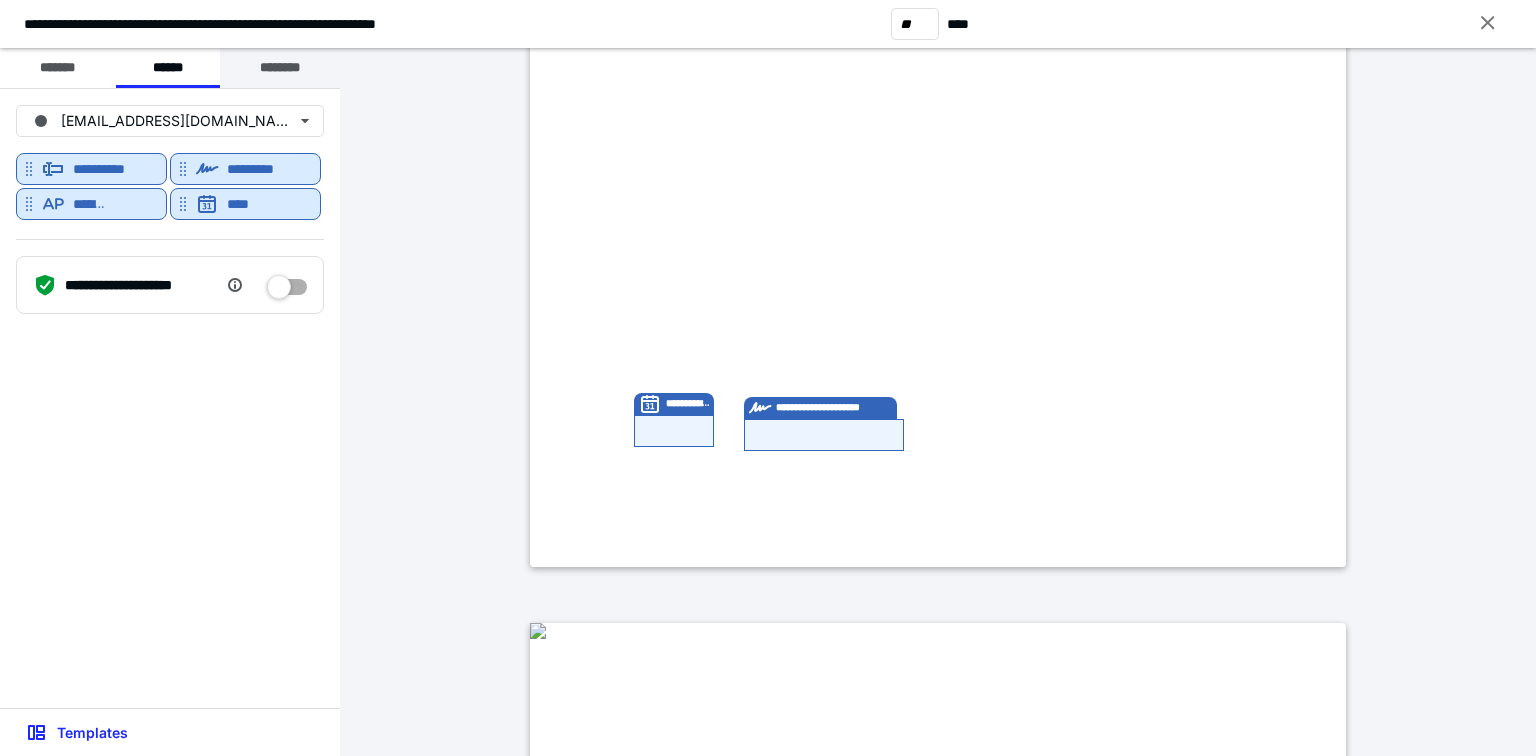 click on "********" at bounding box center (280, 68) 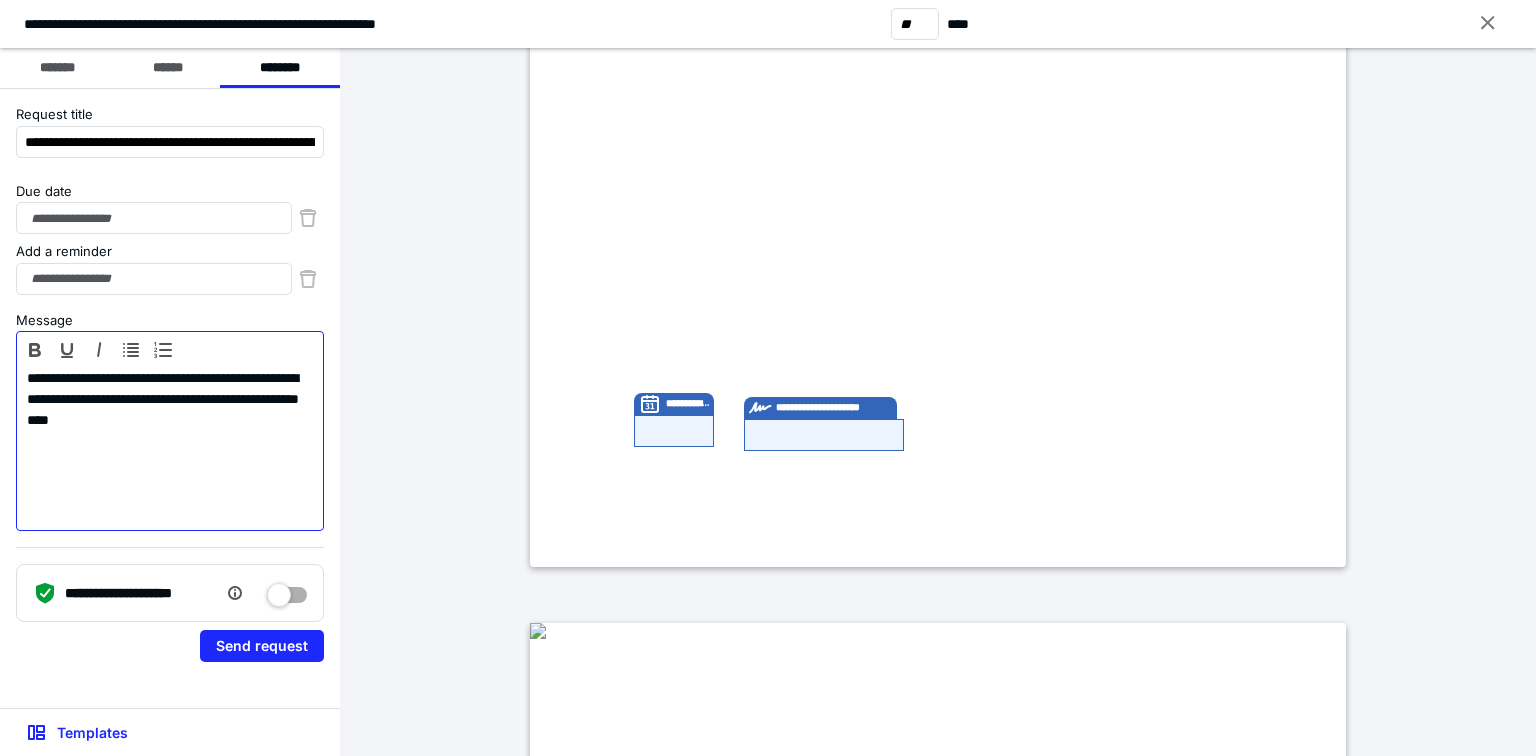 drag, startPoint x: 30, startPoint y: 379, endPoint x: 42, endPoint y: 384, distance: 13 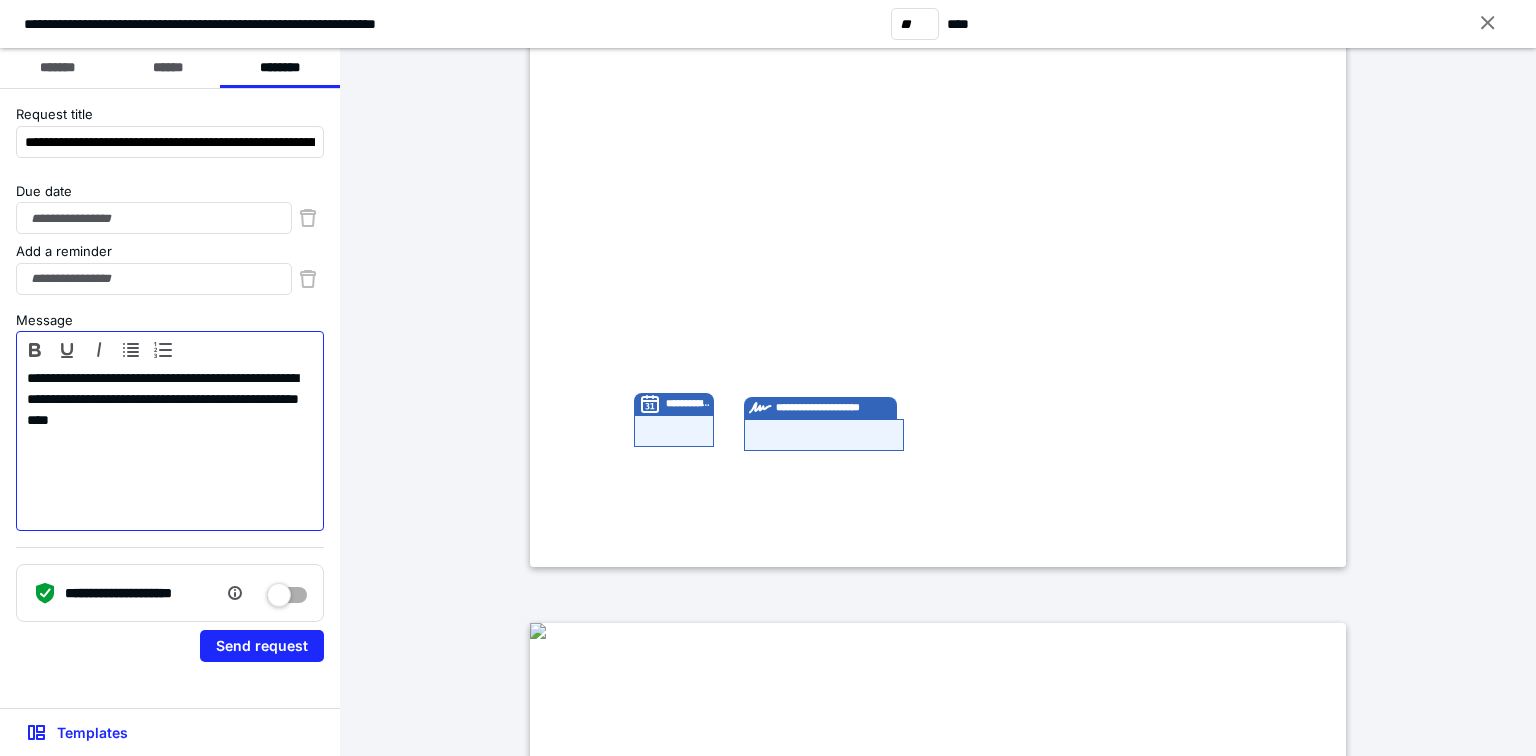 type 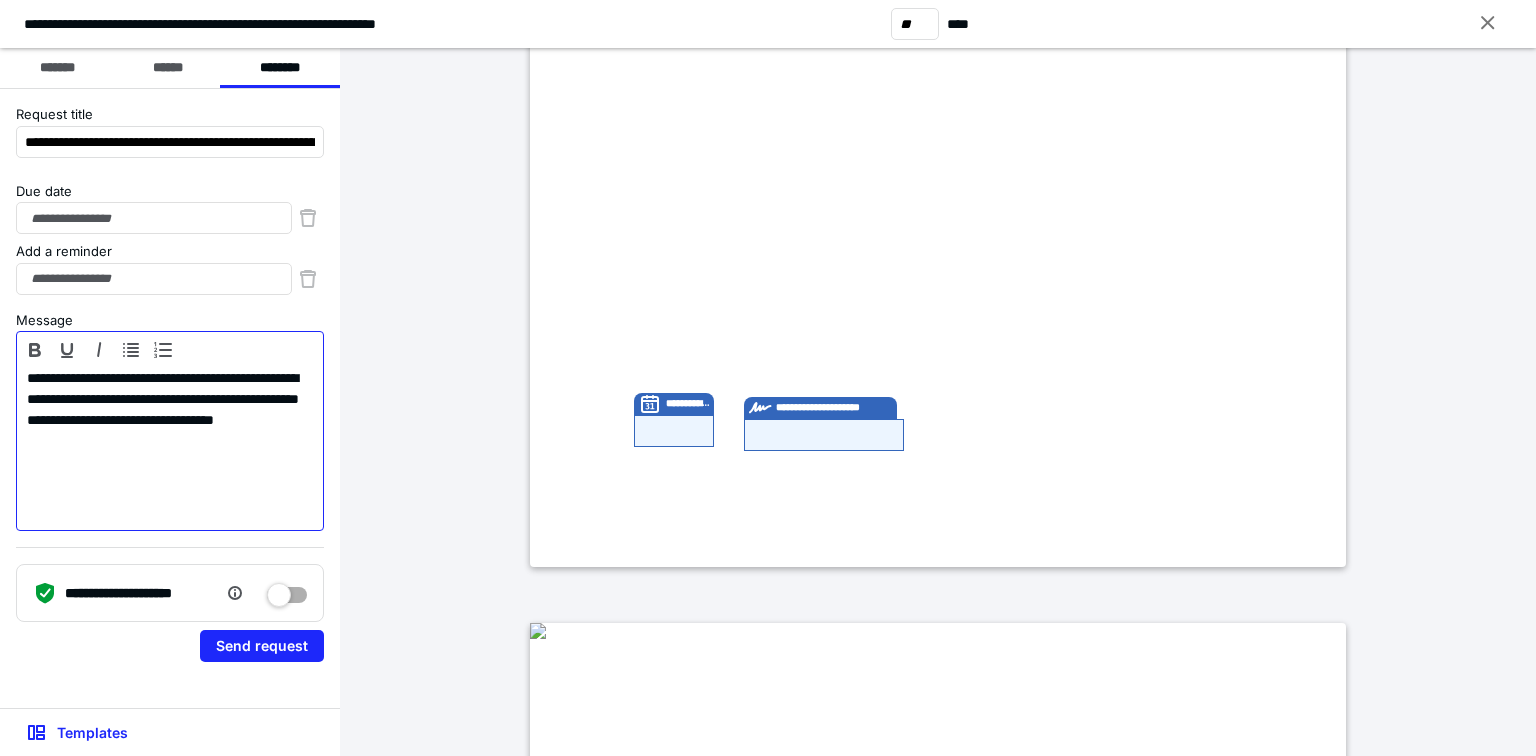 click on "**********" at bounding box center (170, 446) 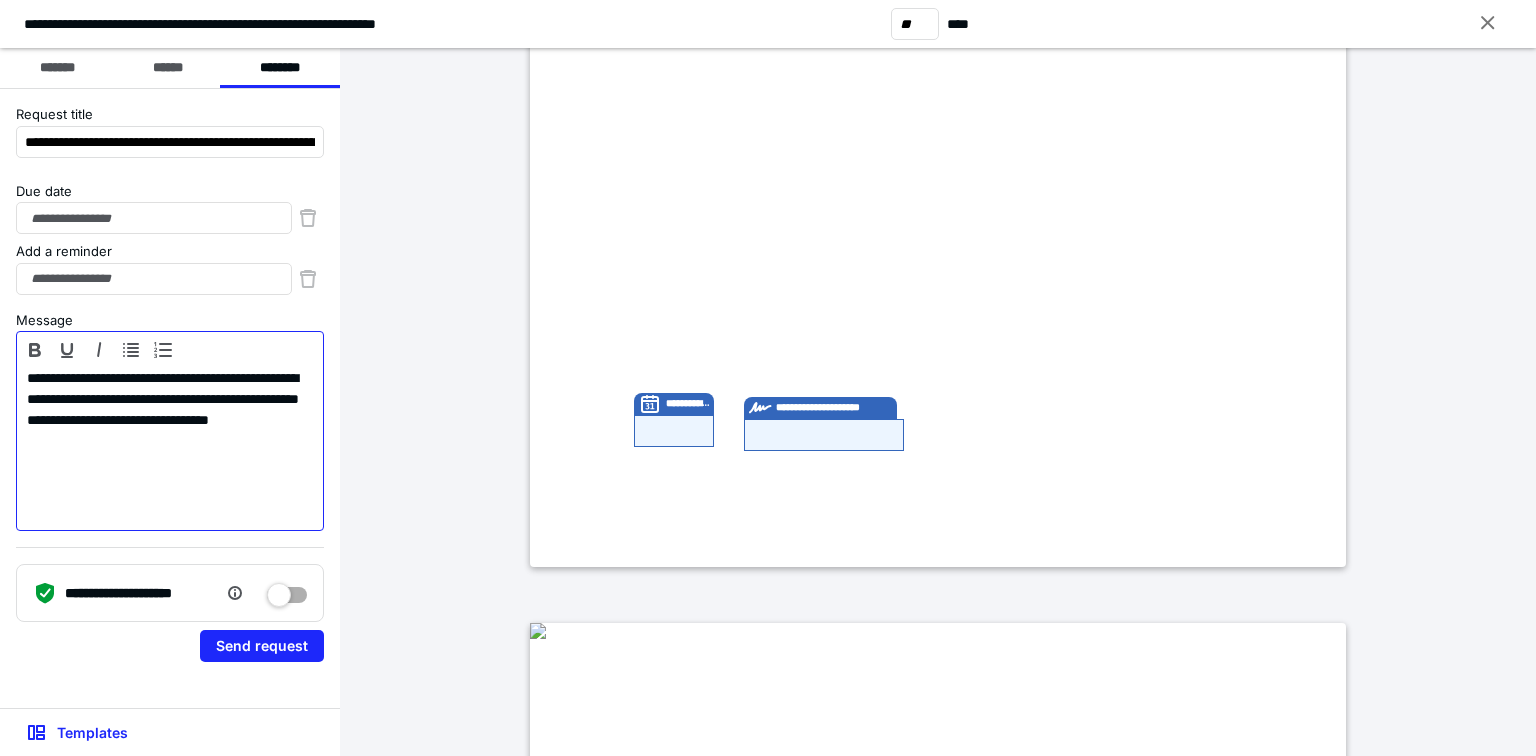 click on "**********" at bounding box center [170, 446] 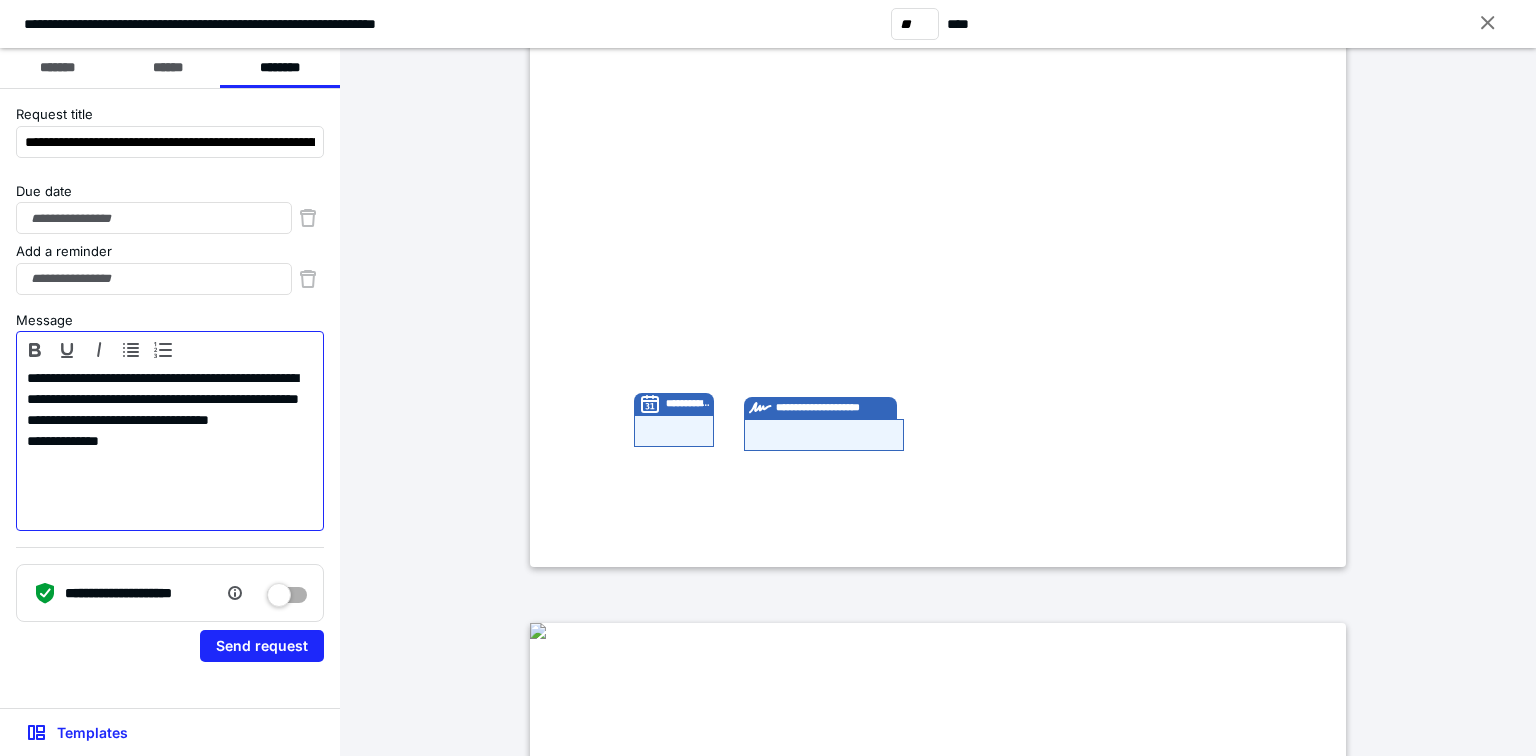 drag, startPoint x: 96, startPoint y: 462, endPoint x: 137, endPoint y: 524, distance: 74.330345 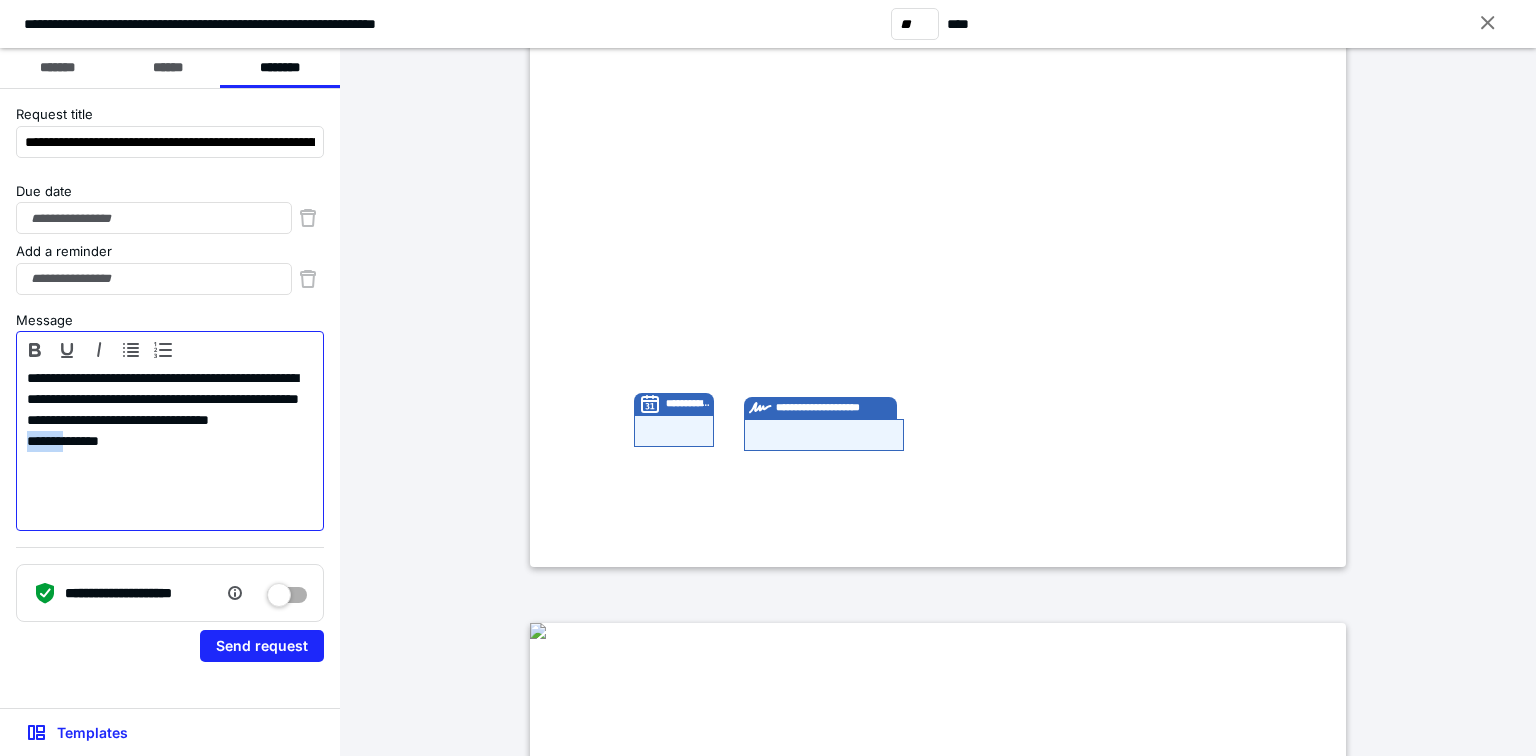 drag, startPoint x: 78, startPoint y: 463, endPoint x: -40, endPoint y: 463, distance: 118 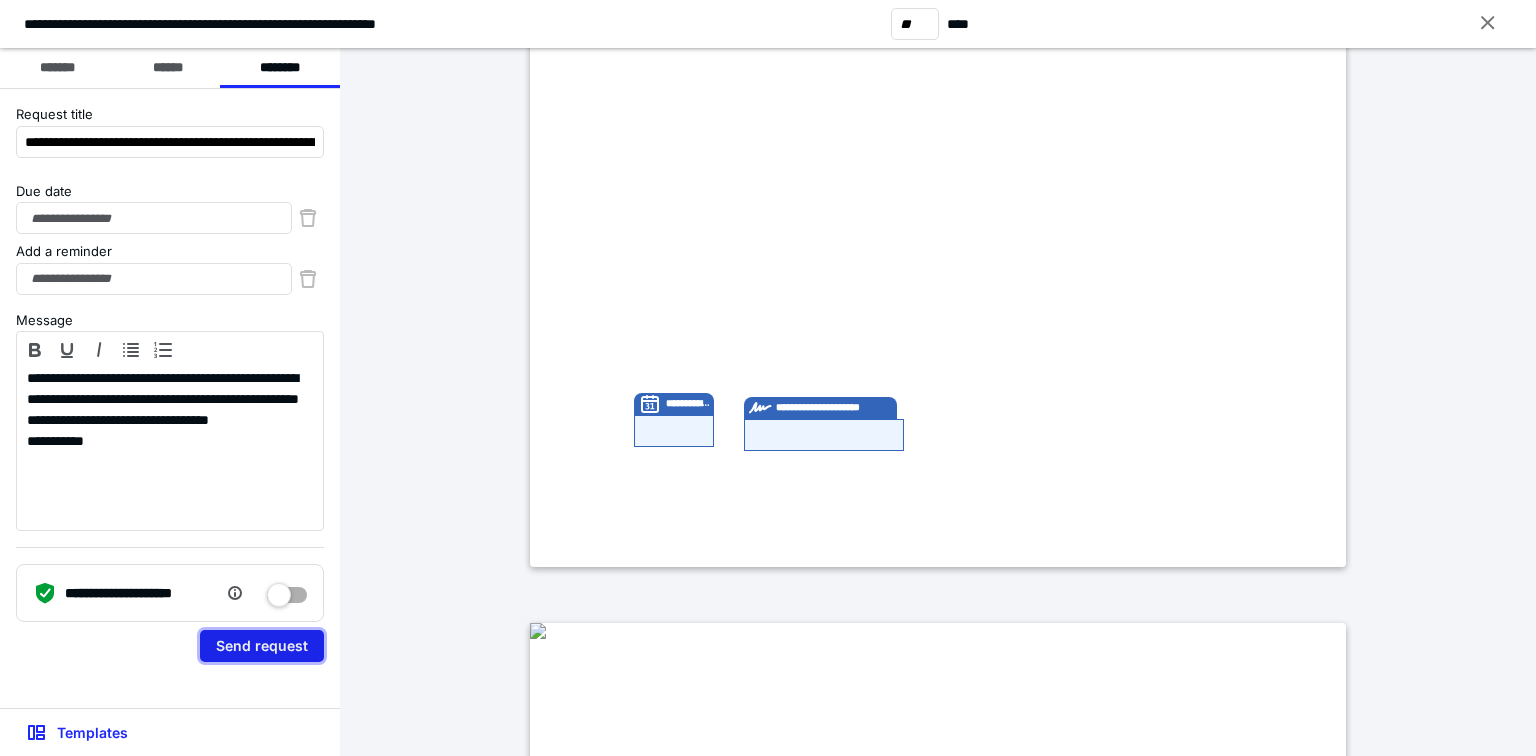 click on "Send request" at bounding box center [262, 646] 